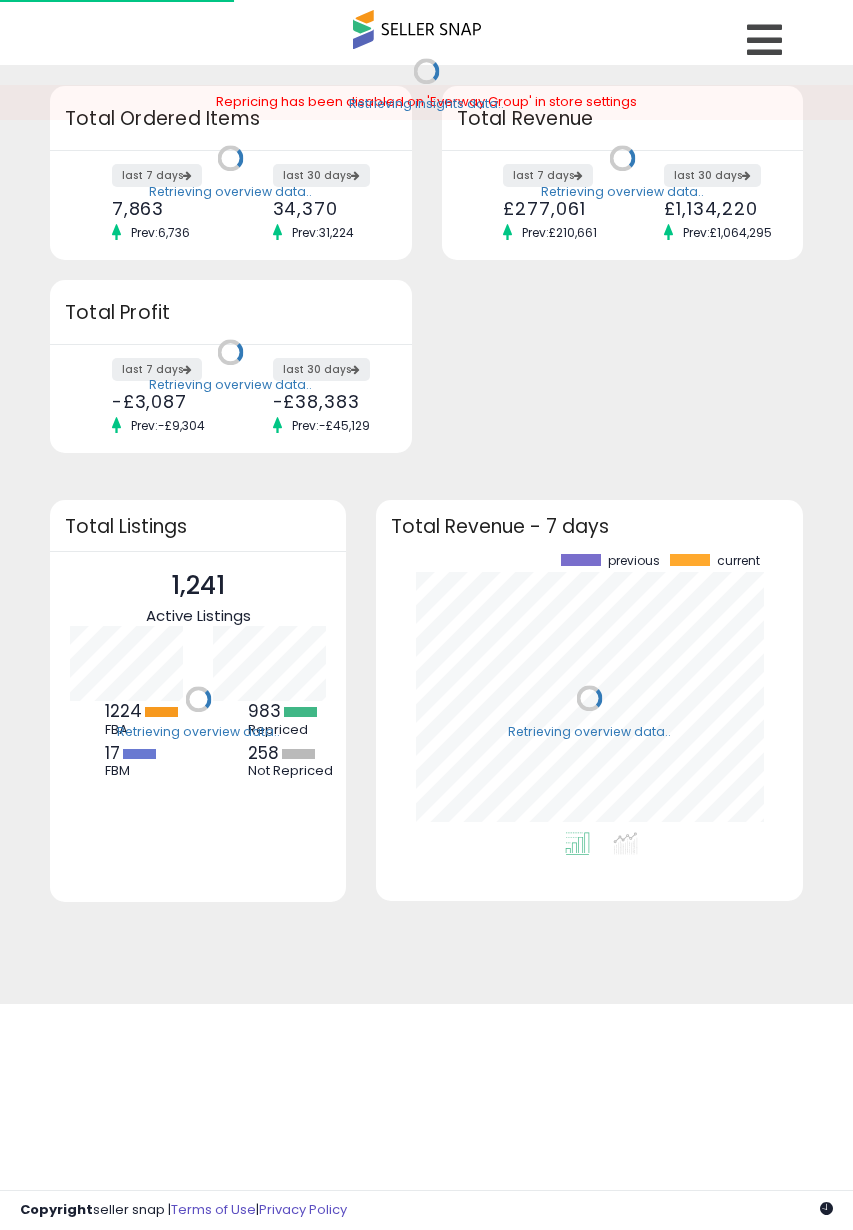 scroll, scrollTop: 0, scrollLeft: 0, axis: both 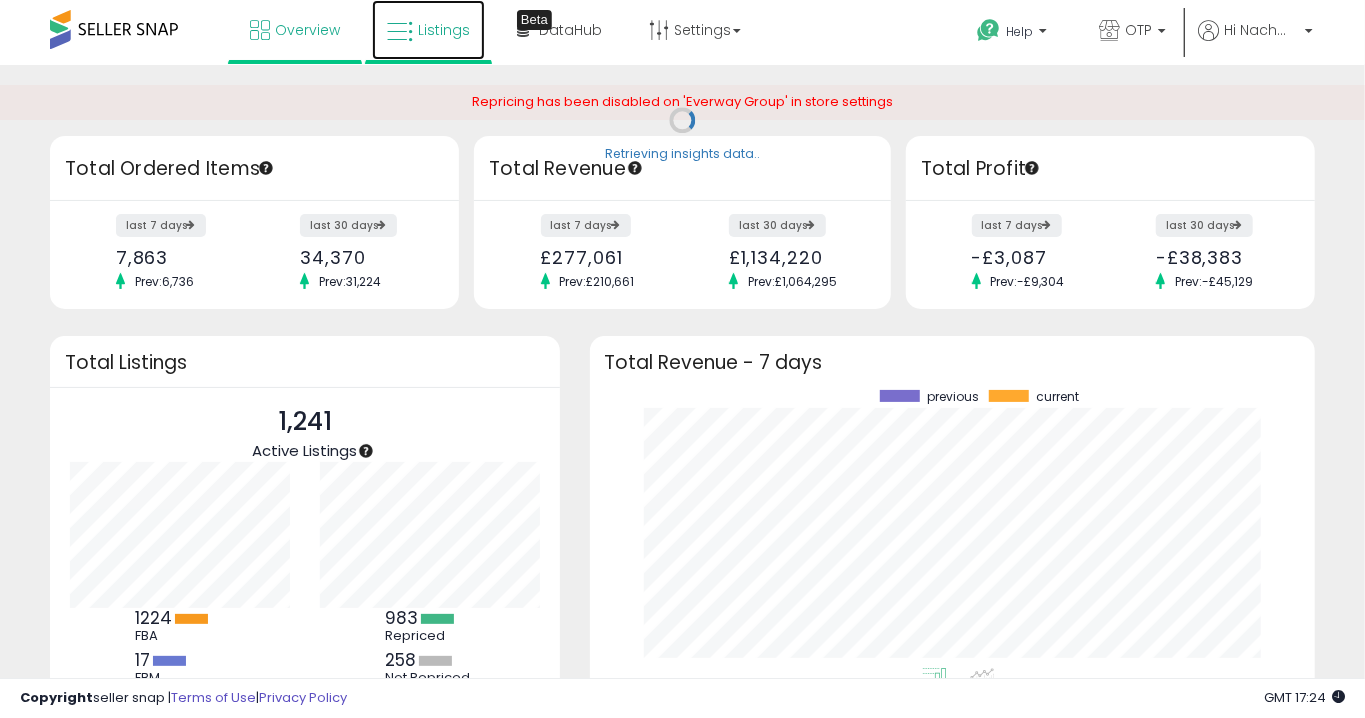 click on "Listings" at bounding box center [428, 30] 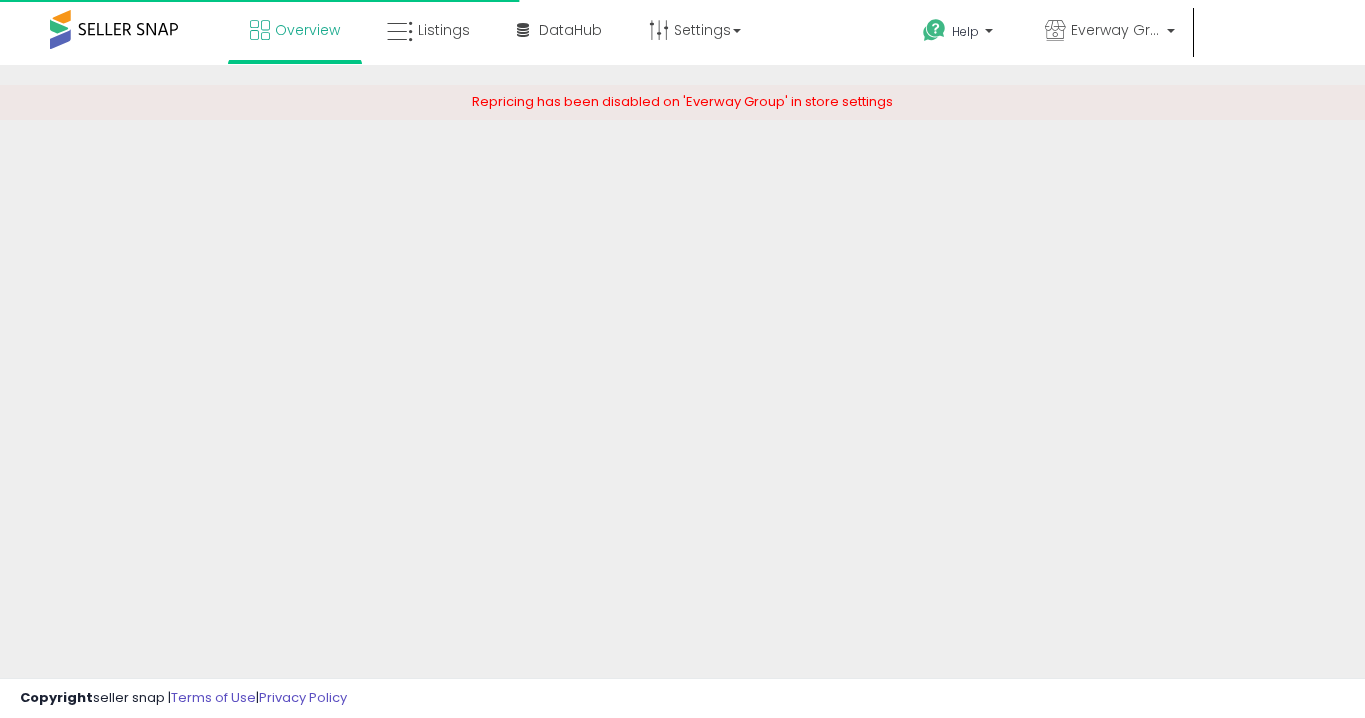 scroll, scrollTop: 0, scrollLeft: 0, axis: both 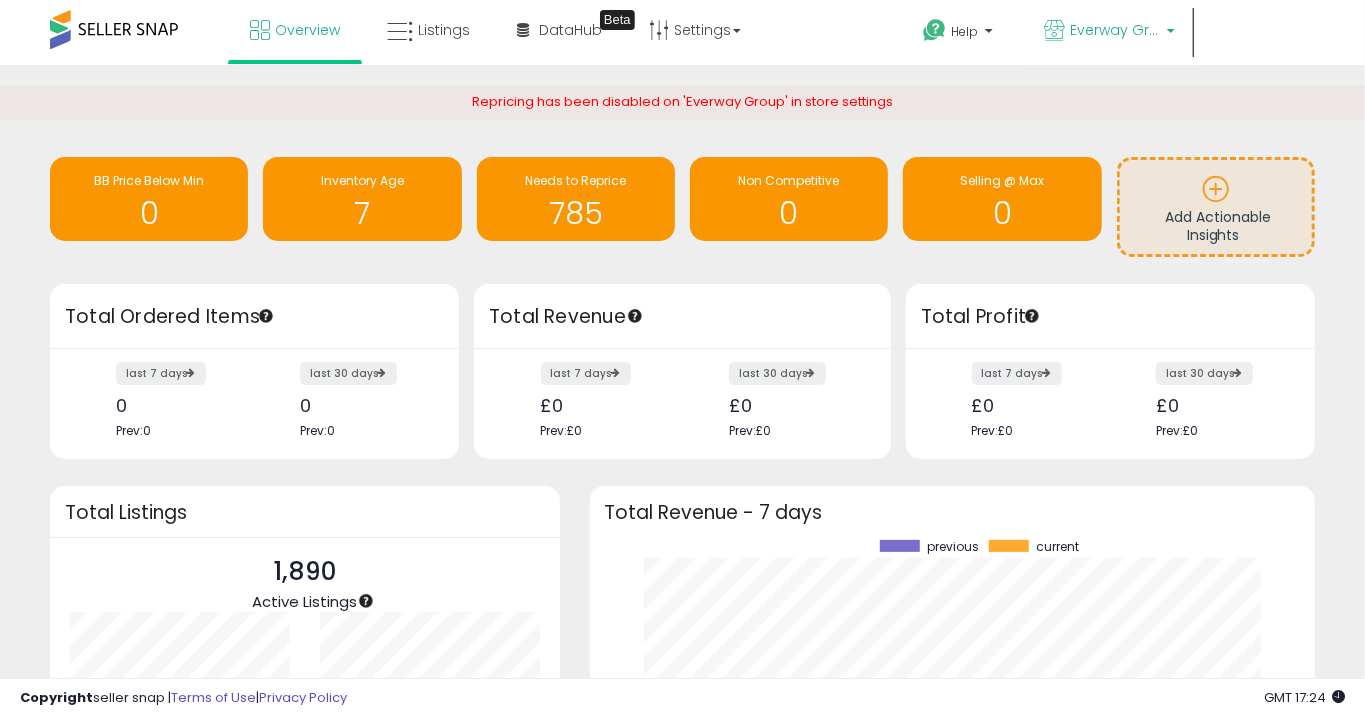 click on "Everway Group" at bounding box center (1116, 30) 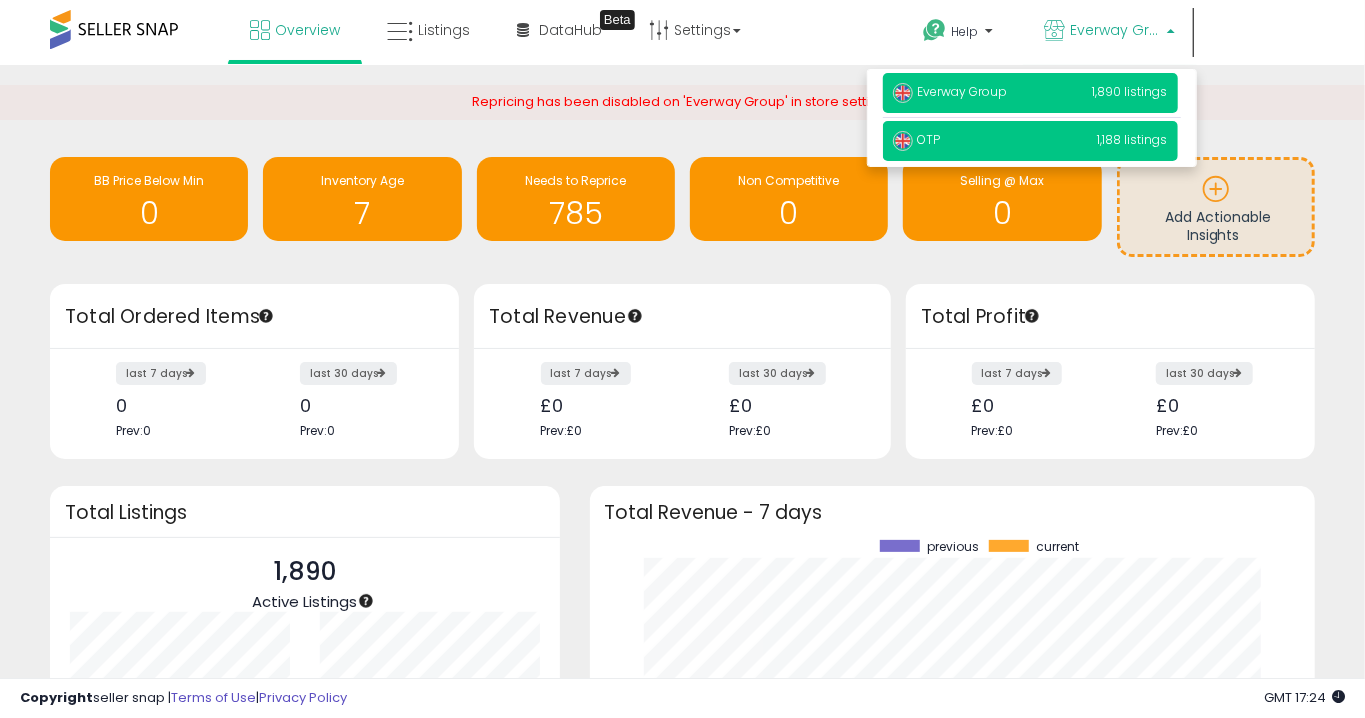 click on "1,188
listings" at bounding box center [1133, 139] 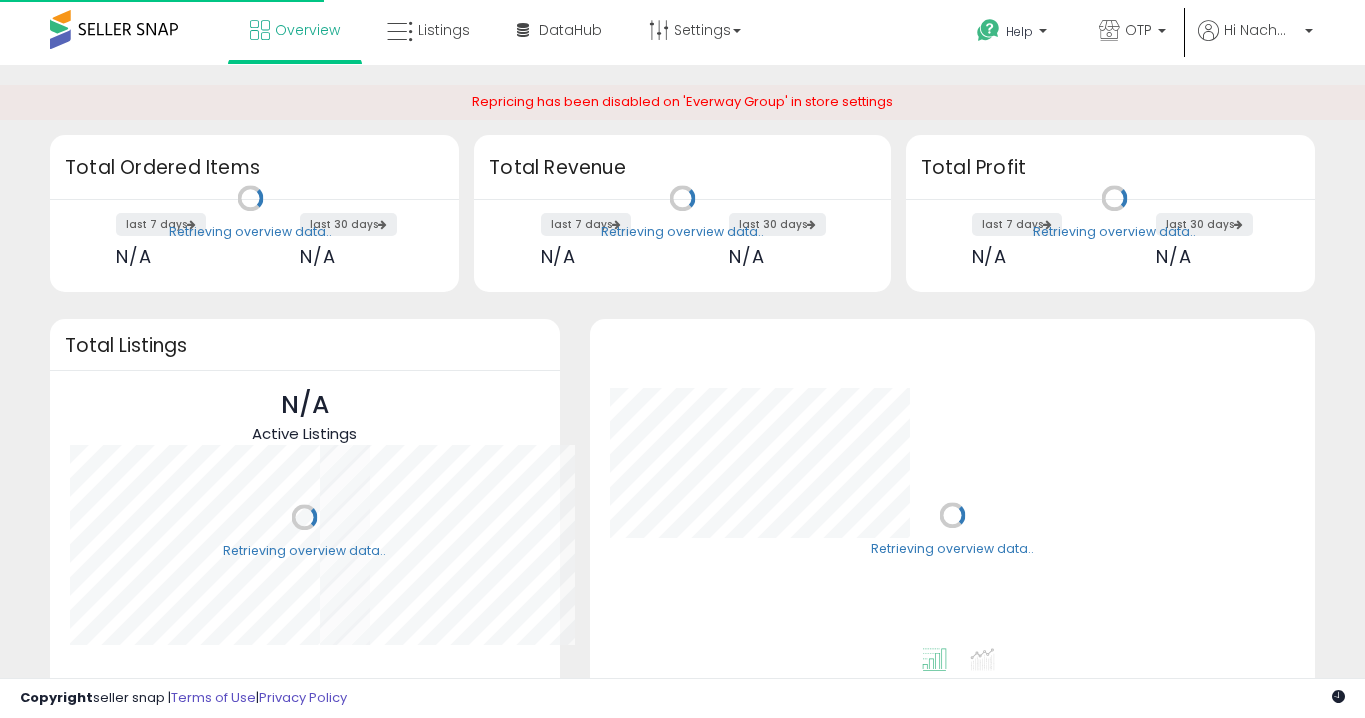 scroll, scrollTop: 0, scrollLeft: 0, axis: both 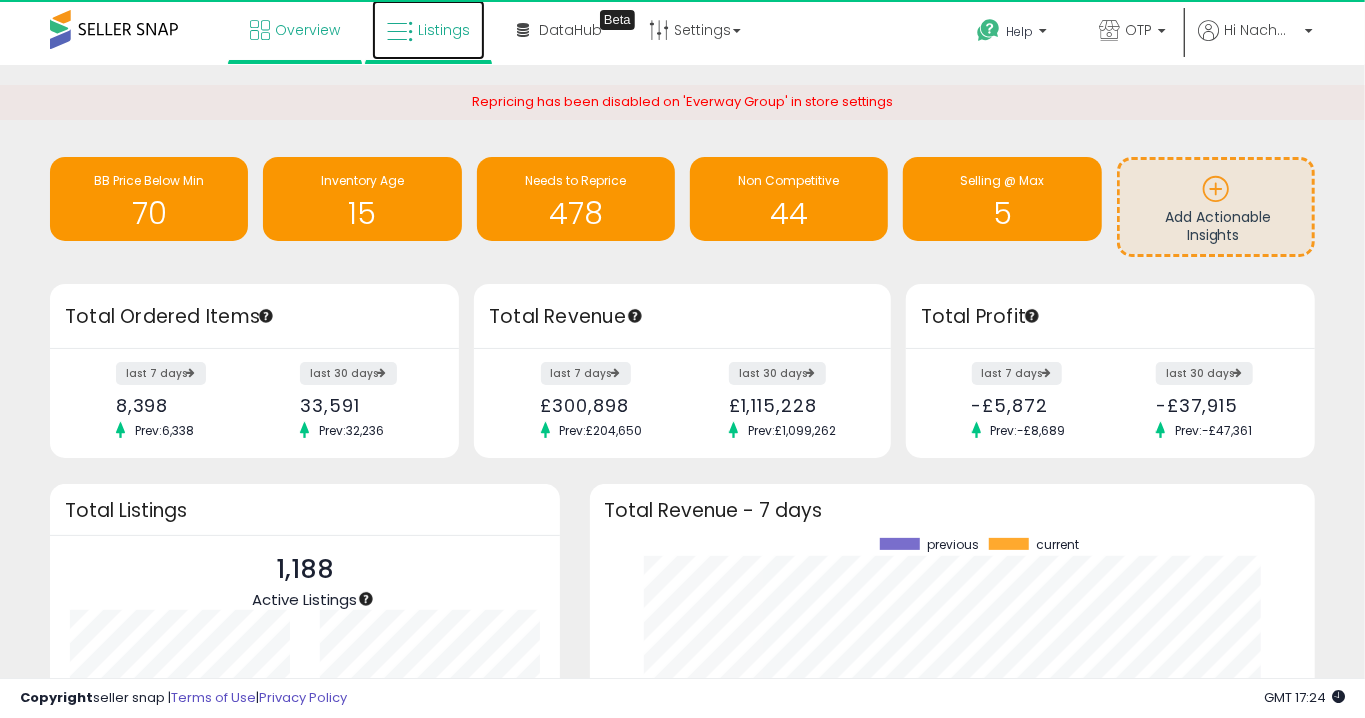 click on "Listings" at bounding box center [444, 30] 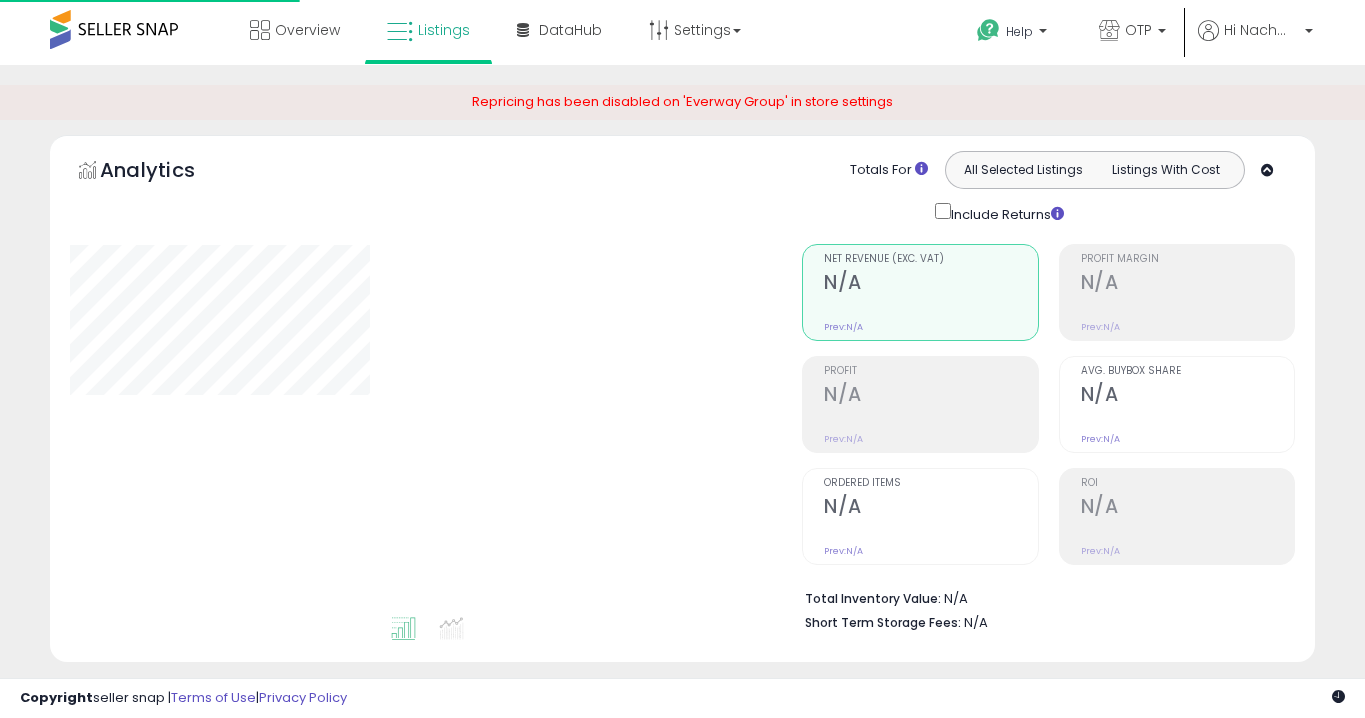 scroll, scrollTop: 0, scrollLeft: 0, axis: both 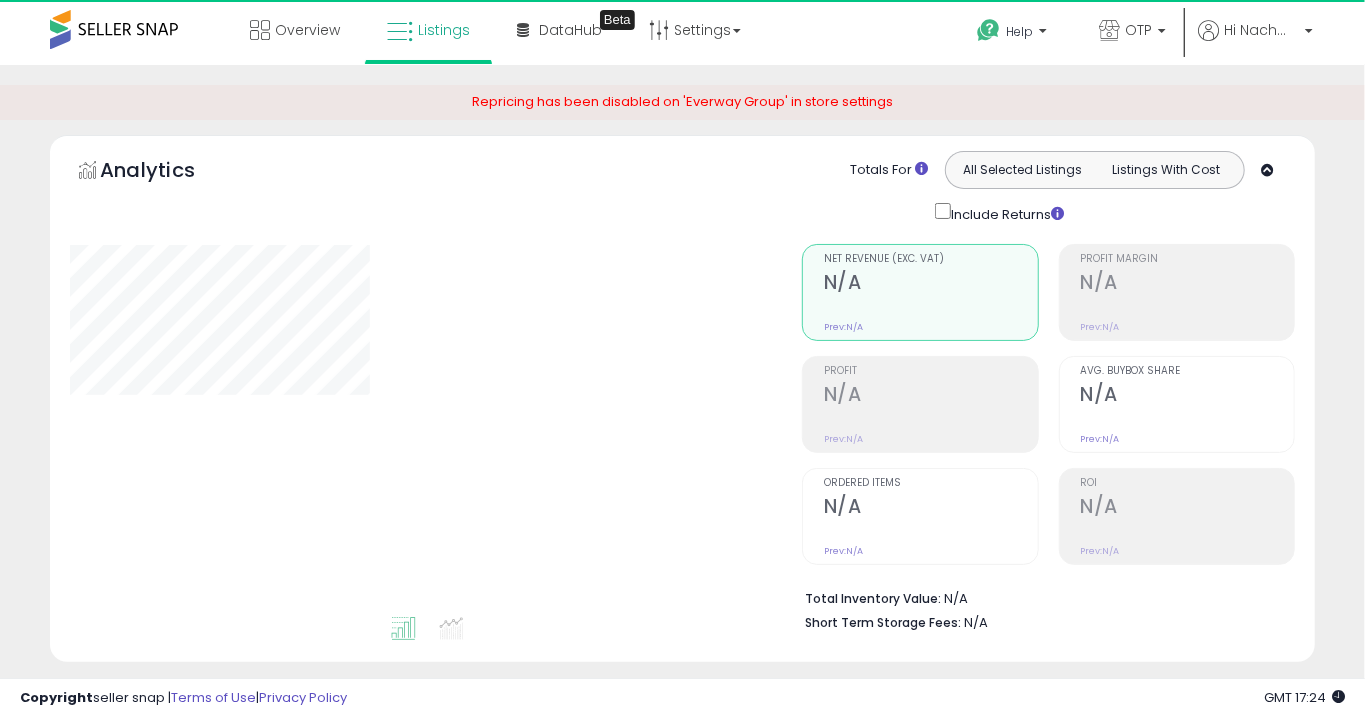 select on "**" 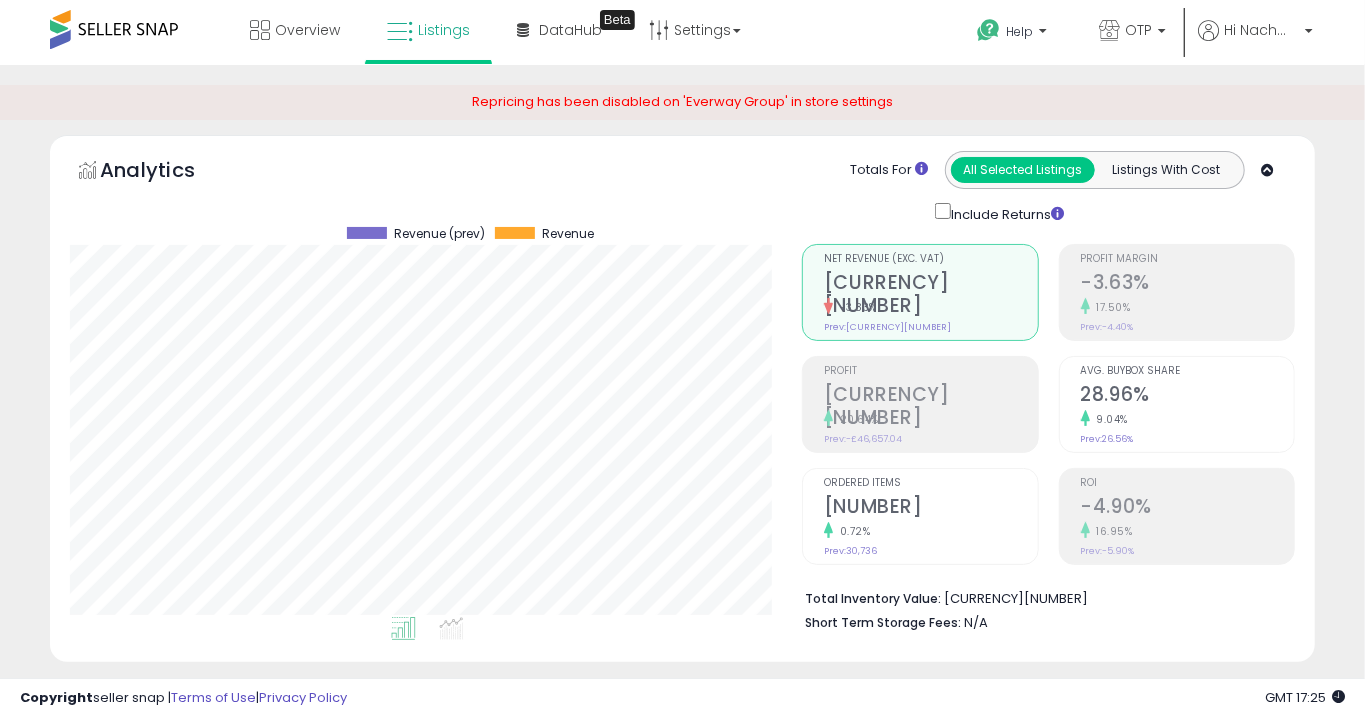 scroll, scrollTop: 999589, scrollLeft: 999267, axis: both 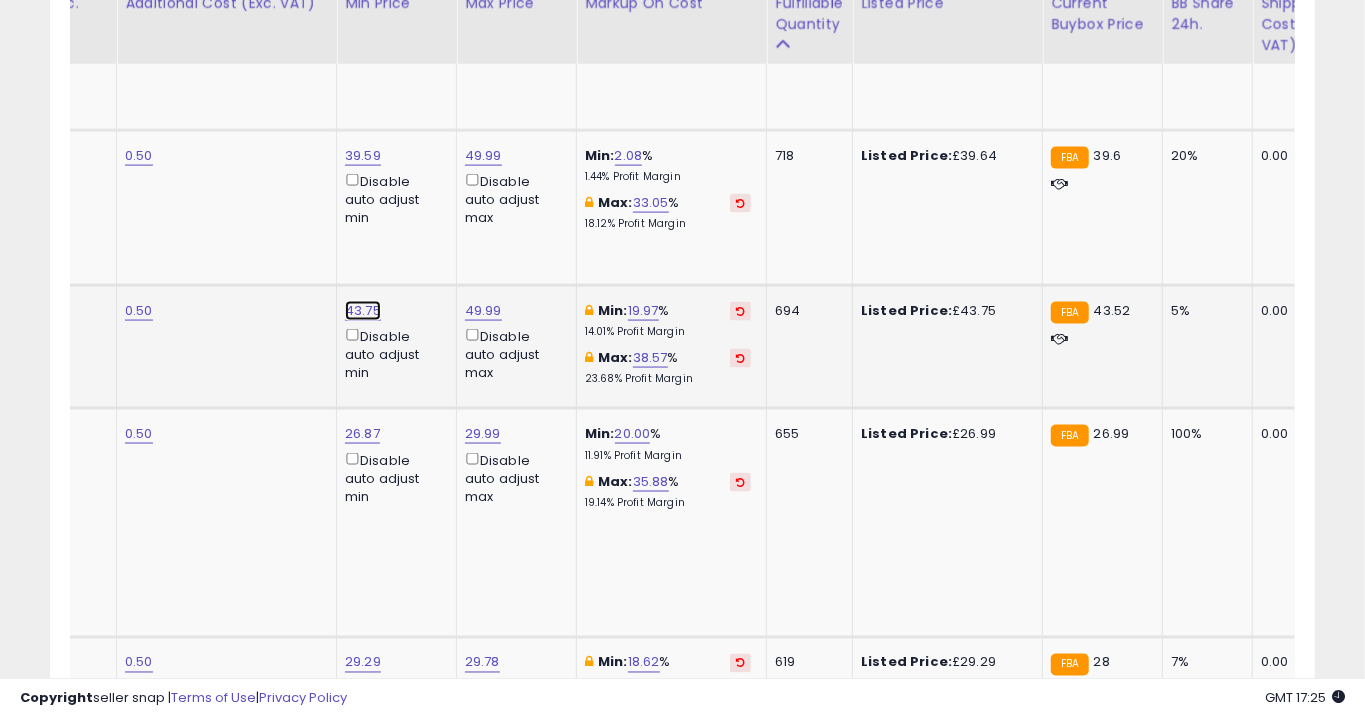 click on "43.75" at bounding box center [361, -375] 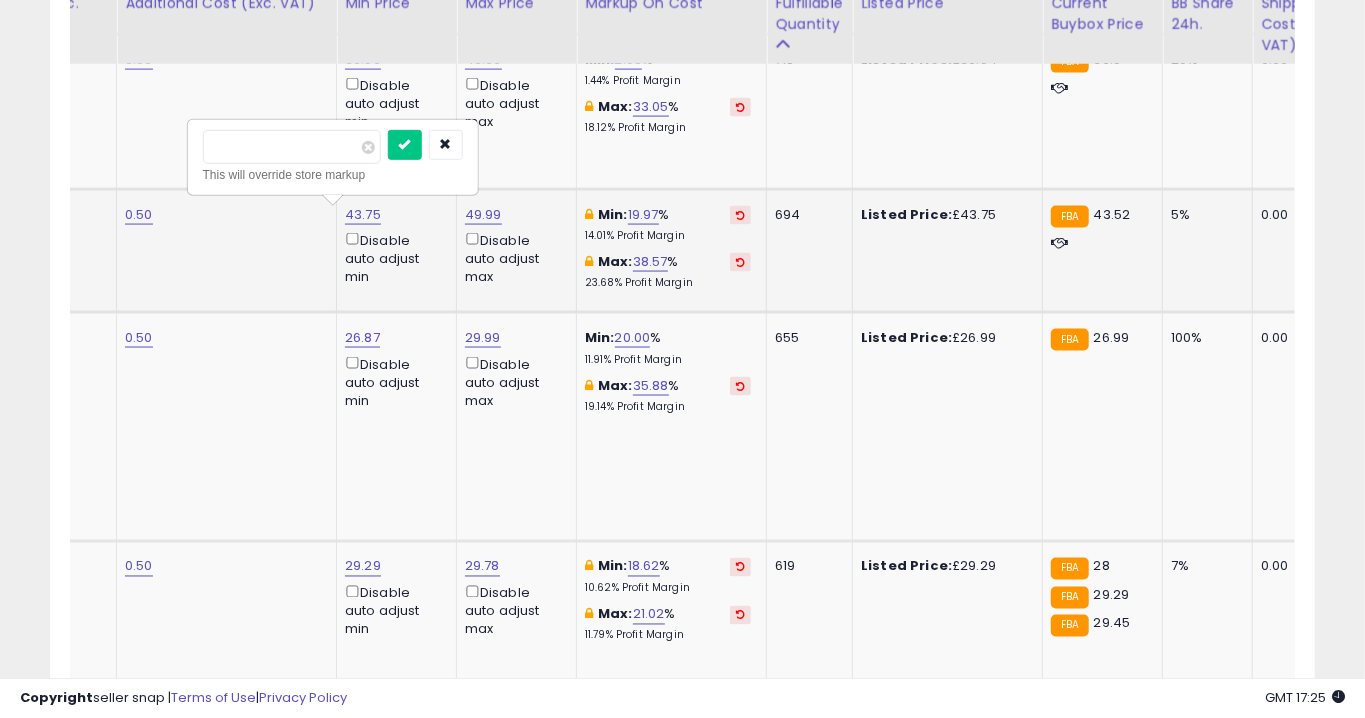 type on "*****" 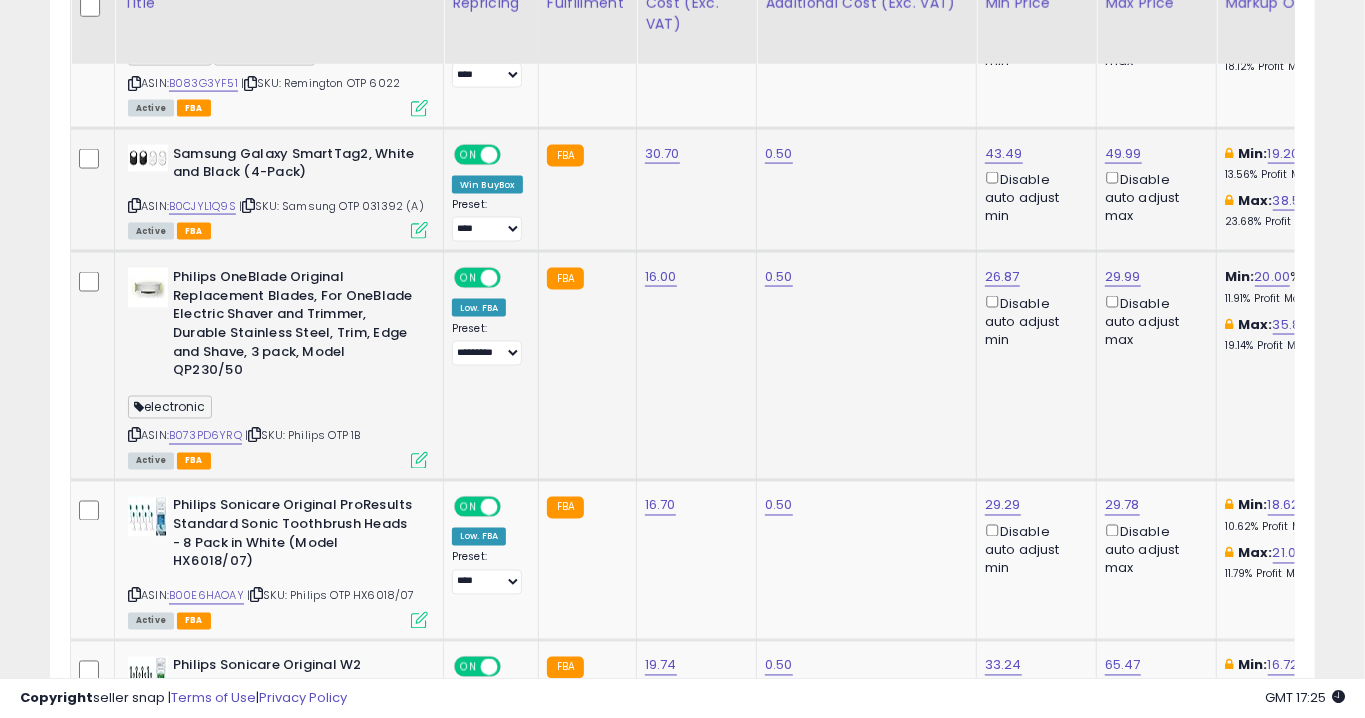 click at bounding box center [419, 460] 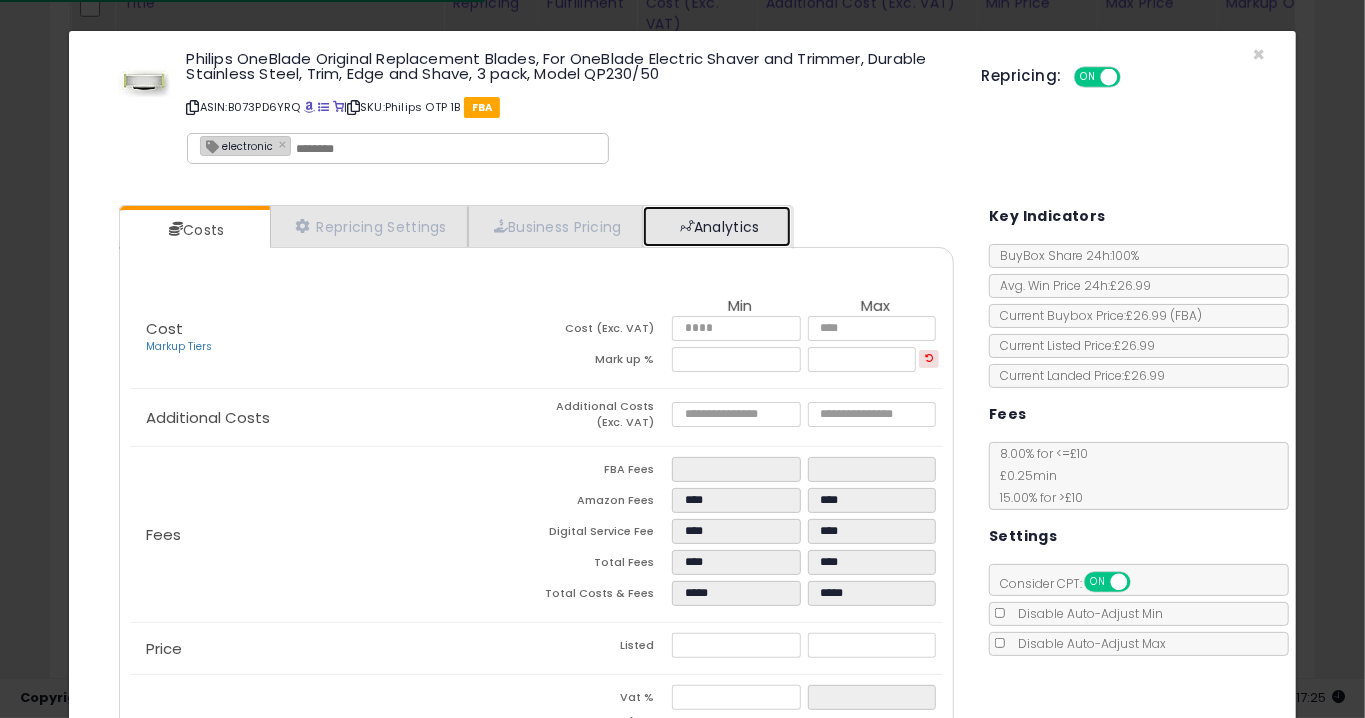 click on "Analytics" at bounding box center (717, 226) 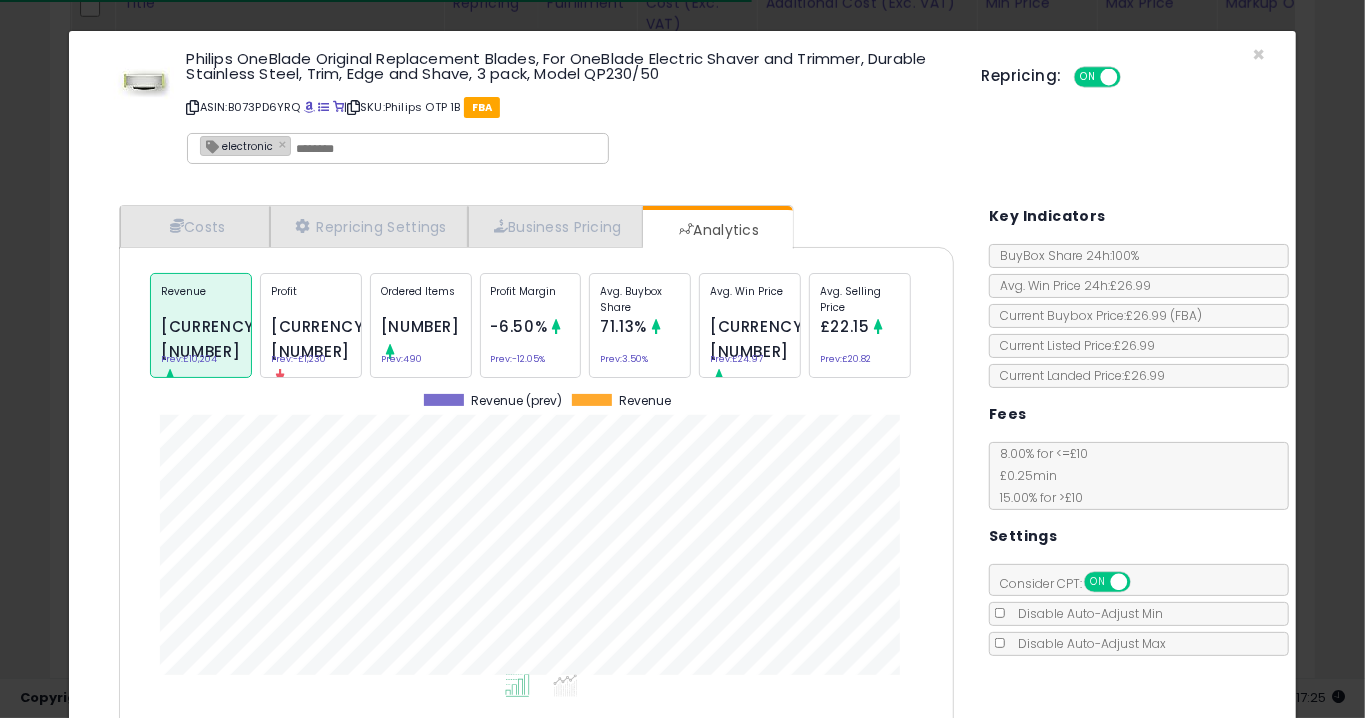 click on "Ordered Items
[NUMBER]
Prev:  [NUMBER]" 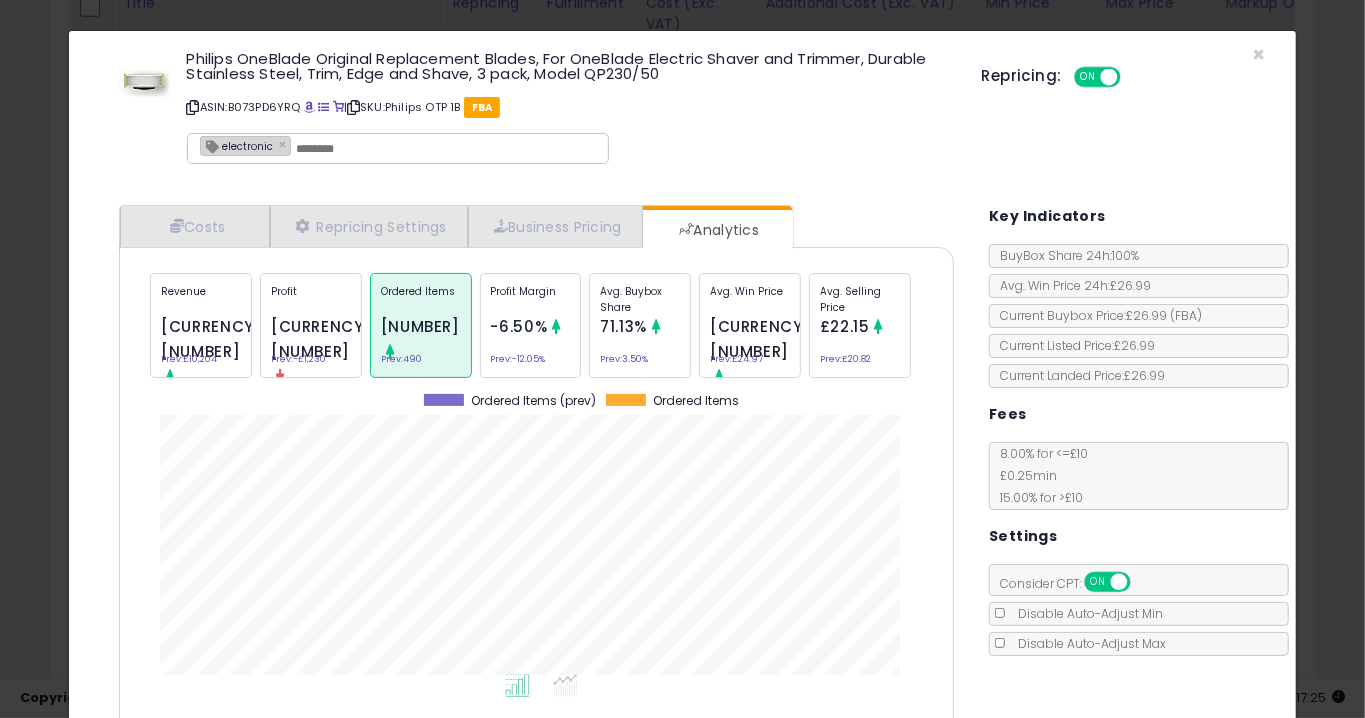 click on "× Close
Philips OneBlade Original Replacement Blades, For OneBlade Electric Shaver and Trimmer, Durable Stainless Steel, Trim, Edge and Shave, 3 pack, Model QP230/50
ASIN:  B073PD6YRQ
|
SKU:  Philips OTP 1B
FBA
electronic ×
Repricing:
ON   OFF" 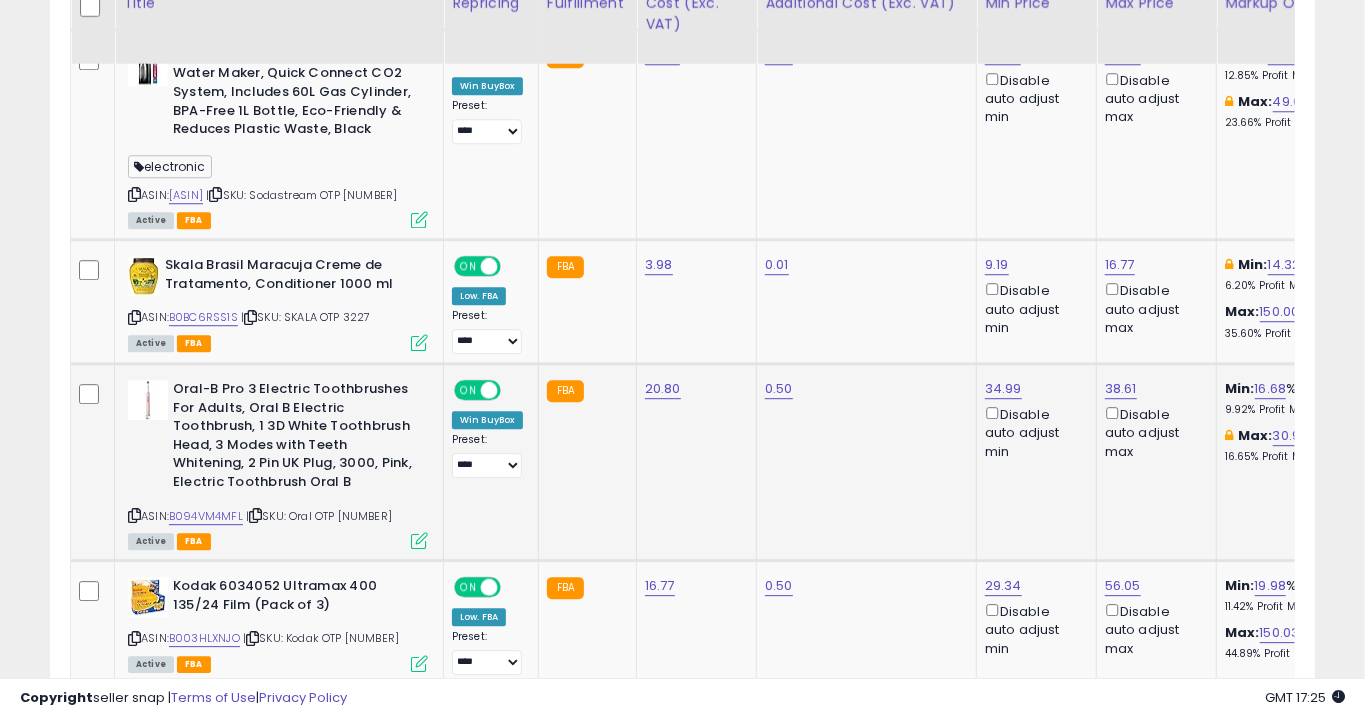 click at bounding box center (419, 540) 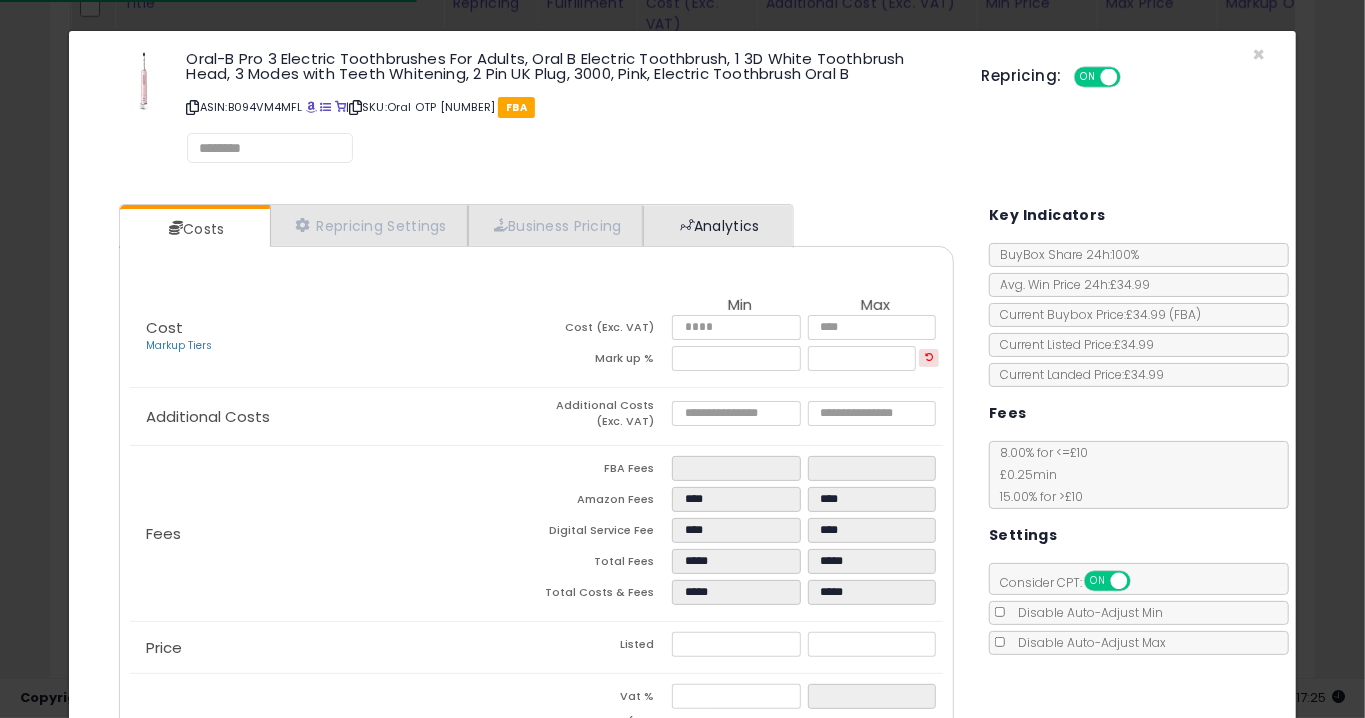 click on "Analytics" at bounding box center [717, 225] 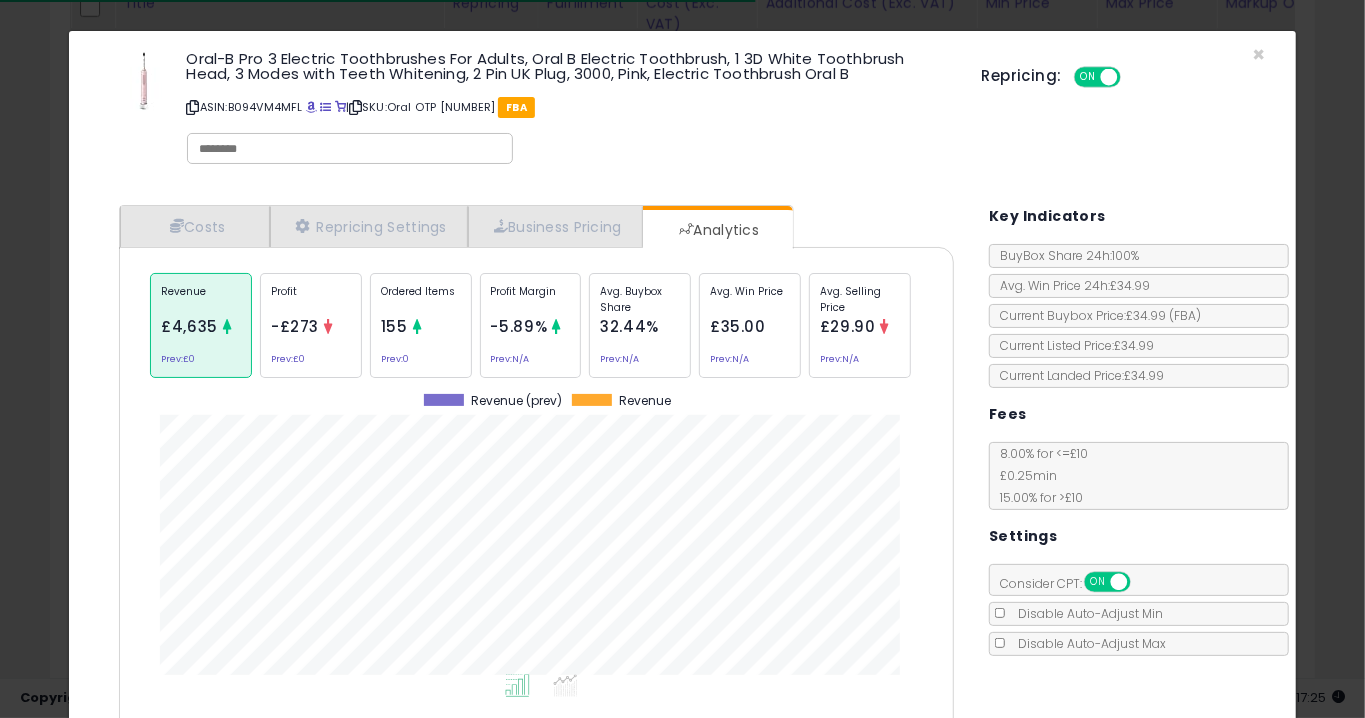 click on "155" at bounding box center (394, 326) 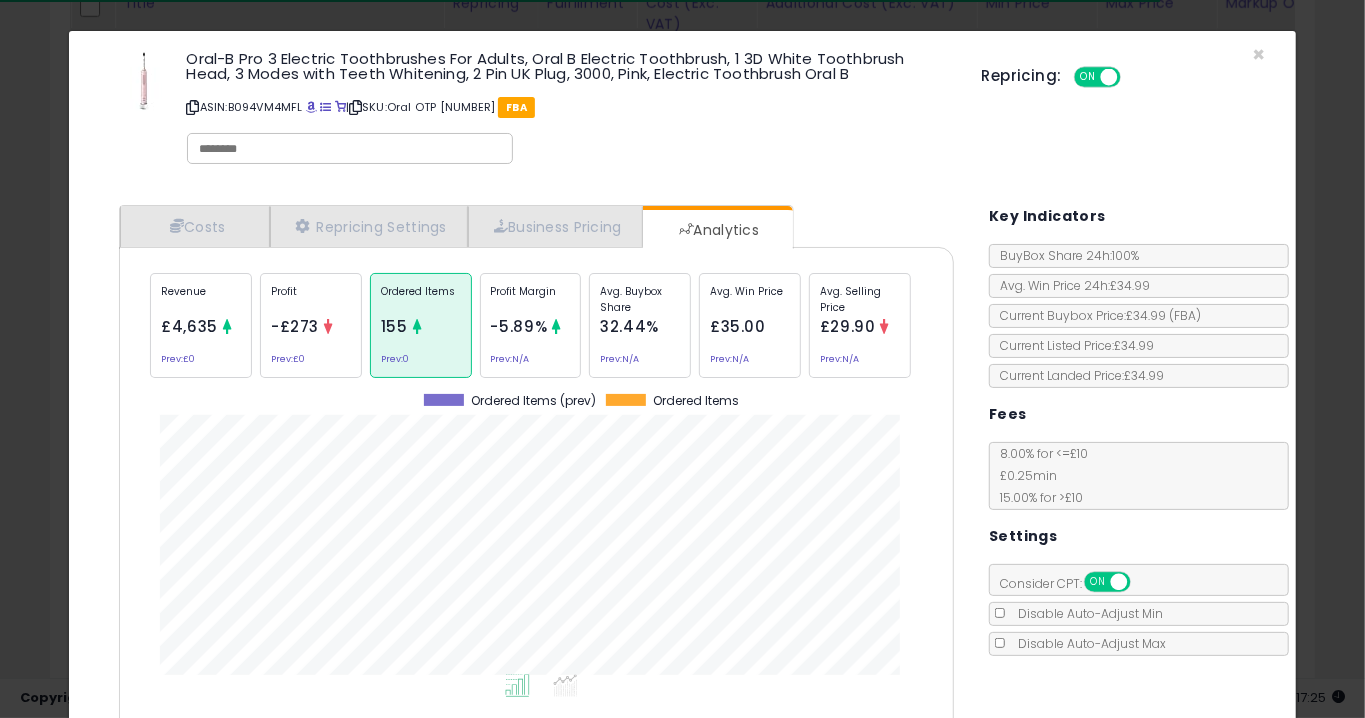 click on "£4,635" at bounding box center (189, 326) 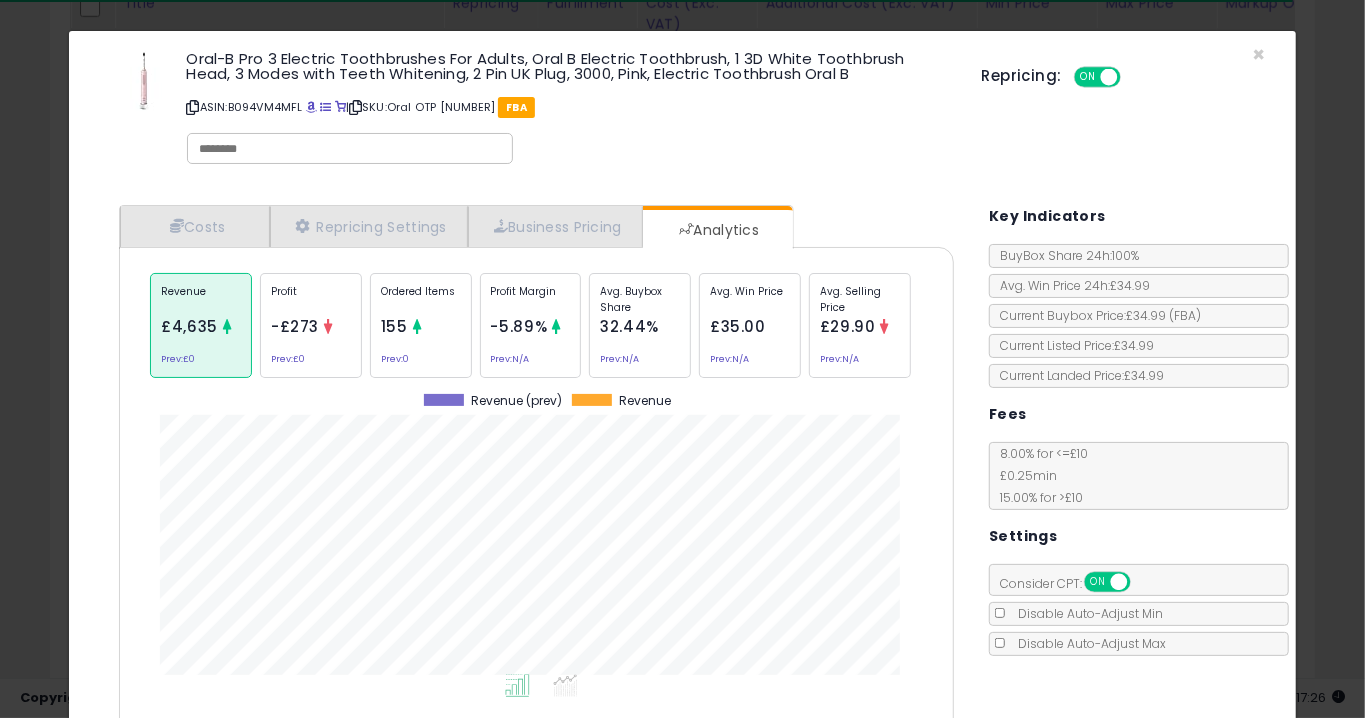 click on "Oral-B Pro 3 Electric Toothbrushes For Adults, Oral B Electric Toothbrush, 1 3D White Toothbrush Head, 3 Modes with Teeth Whitening, 2 Pin UK Plug, 3000, Pink, Electric Toothbrush Oral B
ASIN:  B094VM4MFL
|
SKU:  Oral [OTP] [NUMBER]
FBA
Repricing:
ON   OFF" 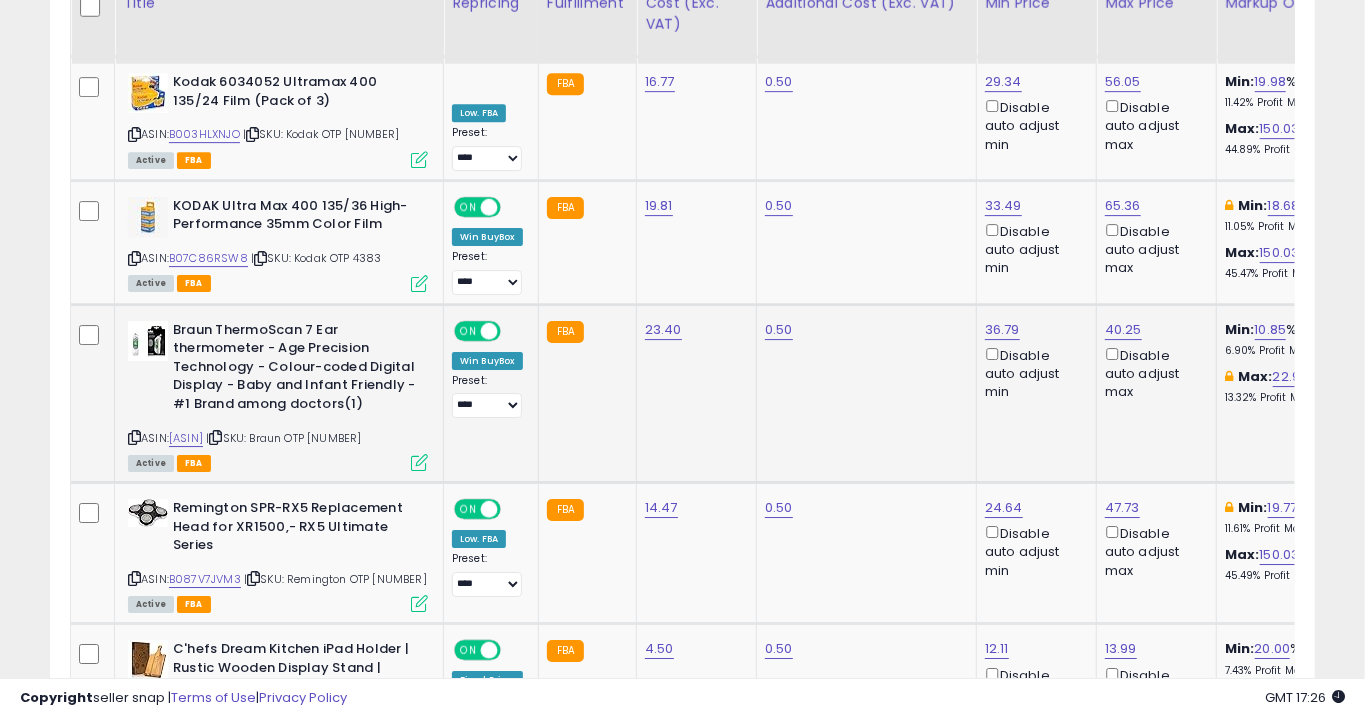 click at bounding box center [419, 462] 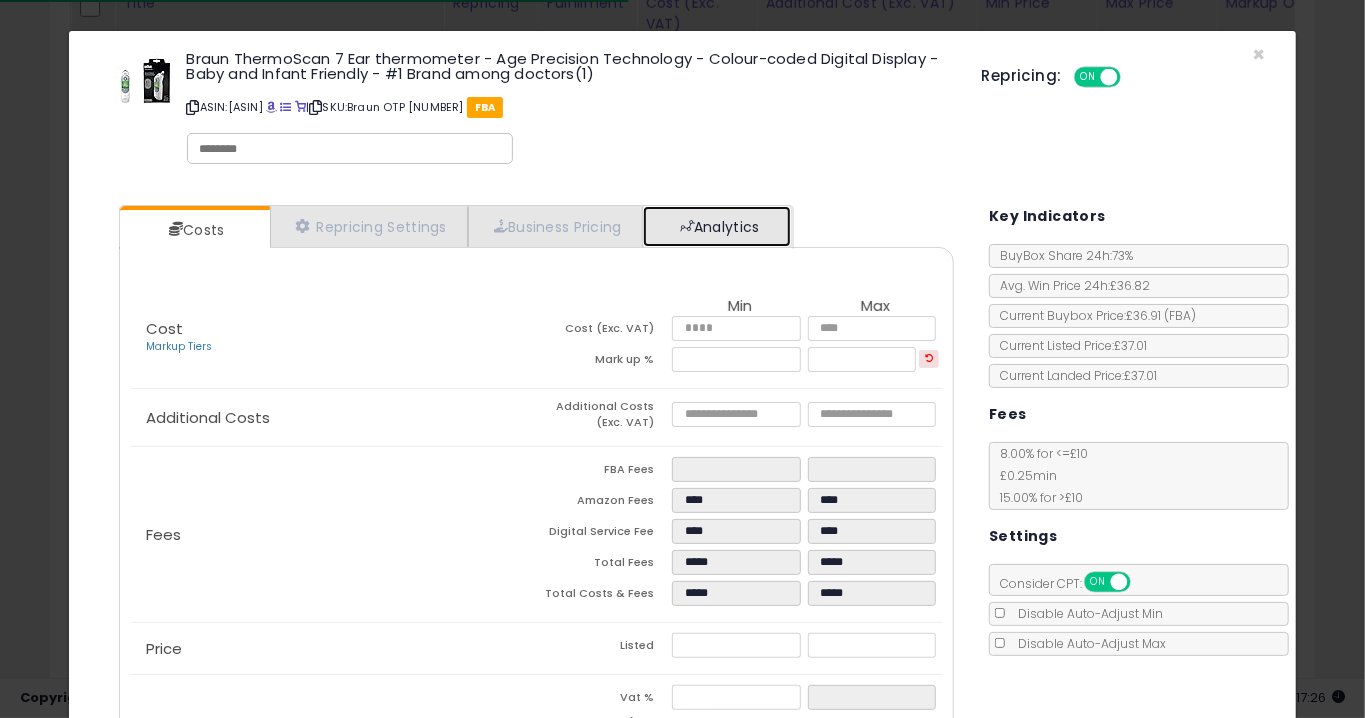 click on "Analytics" at bounding box center (717, 226) 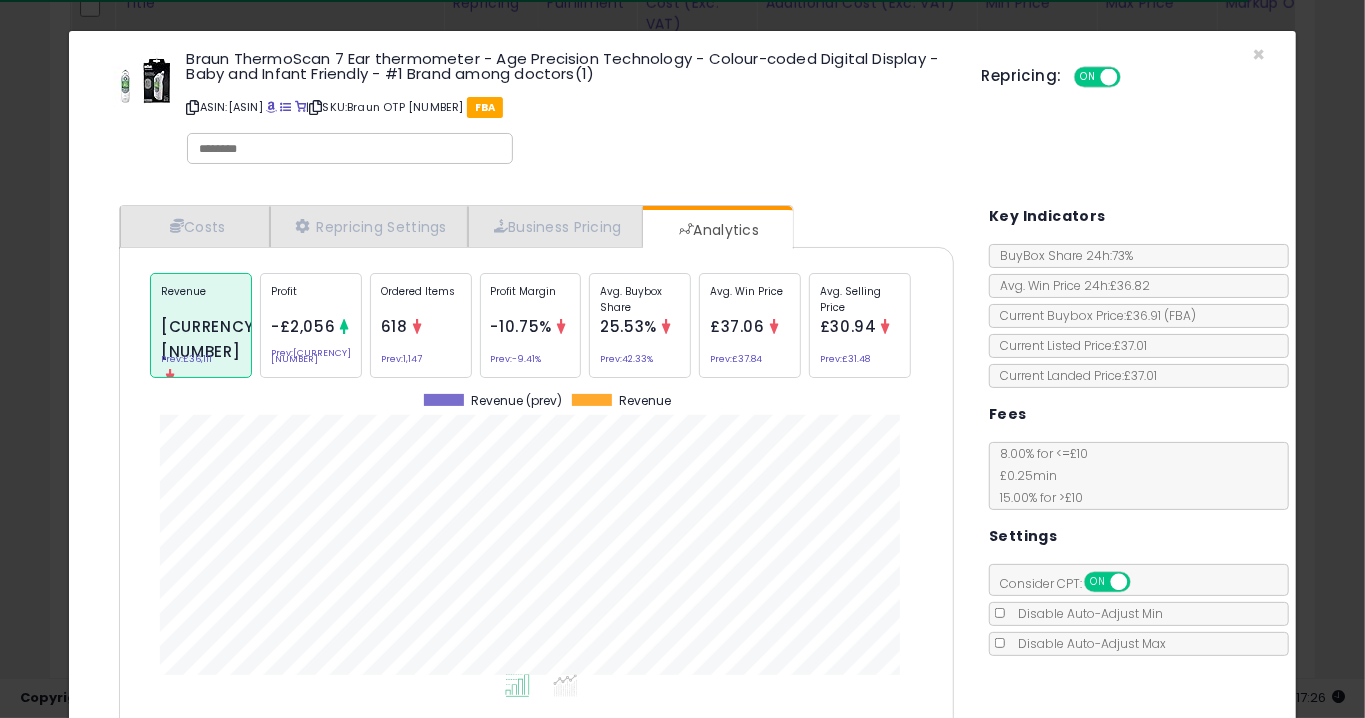 click on "Ordered Items
[NUMBER]
Prev:  [NUMBER]" 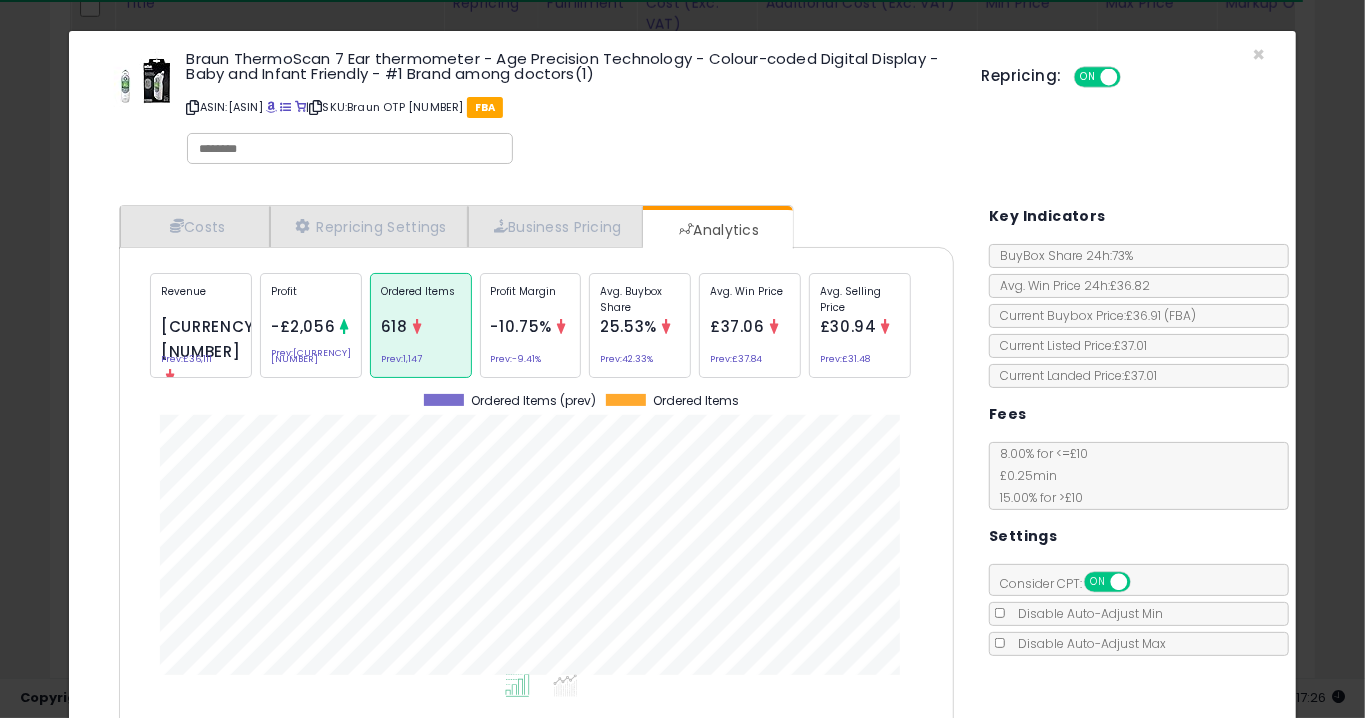 click on "[NUMBER]" 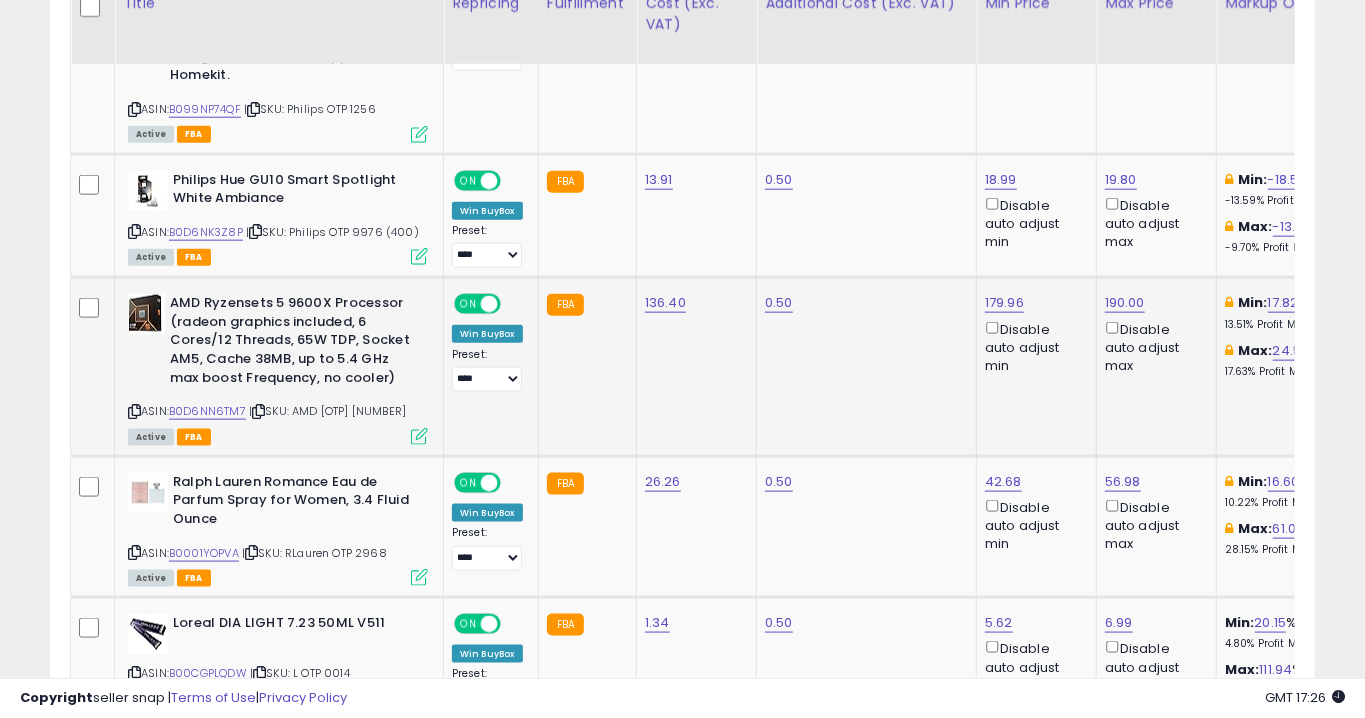 click at bounding box center (419, 436) 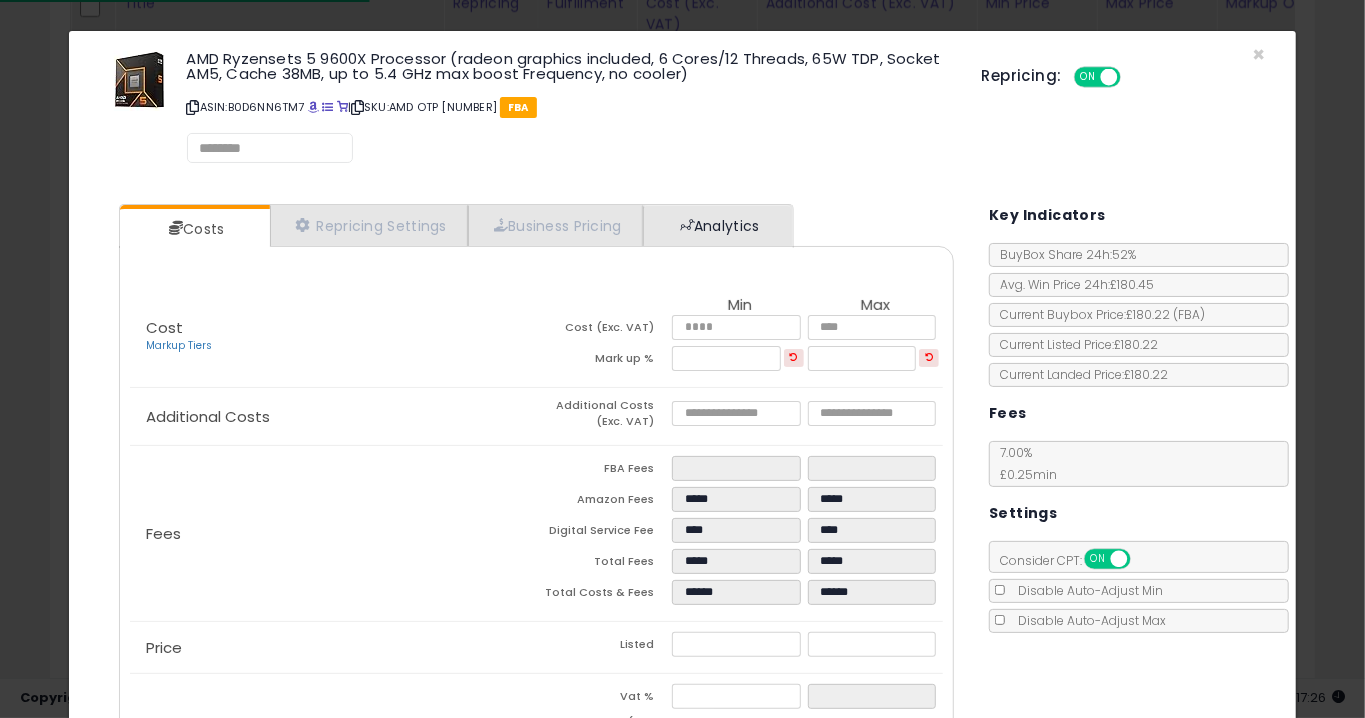 click on "Analytics" at bounding box center (717, 225) 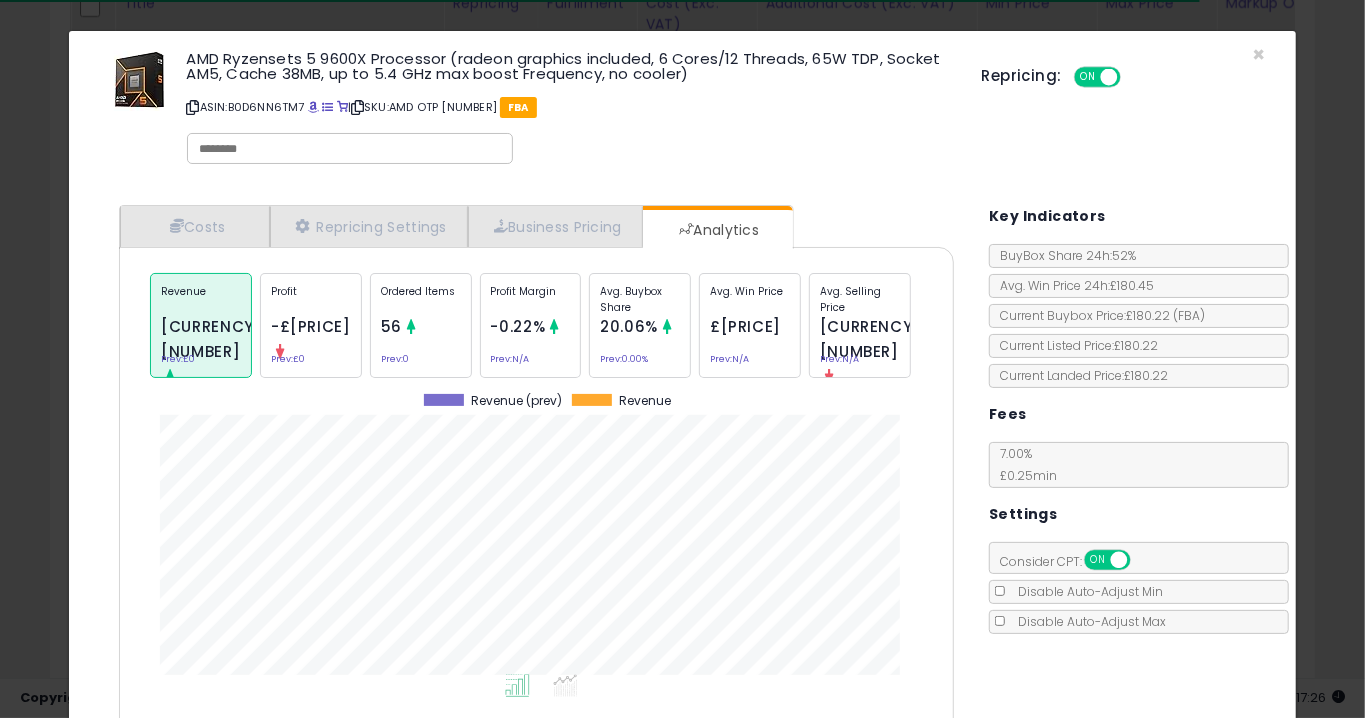 click on "56" at bounding box center (391, 326) 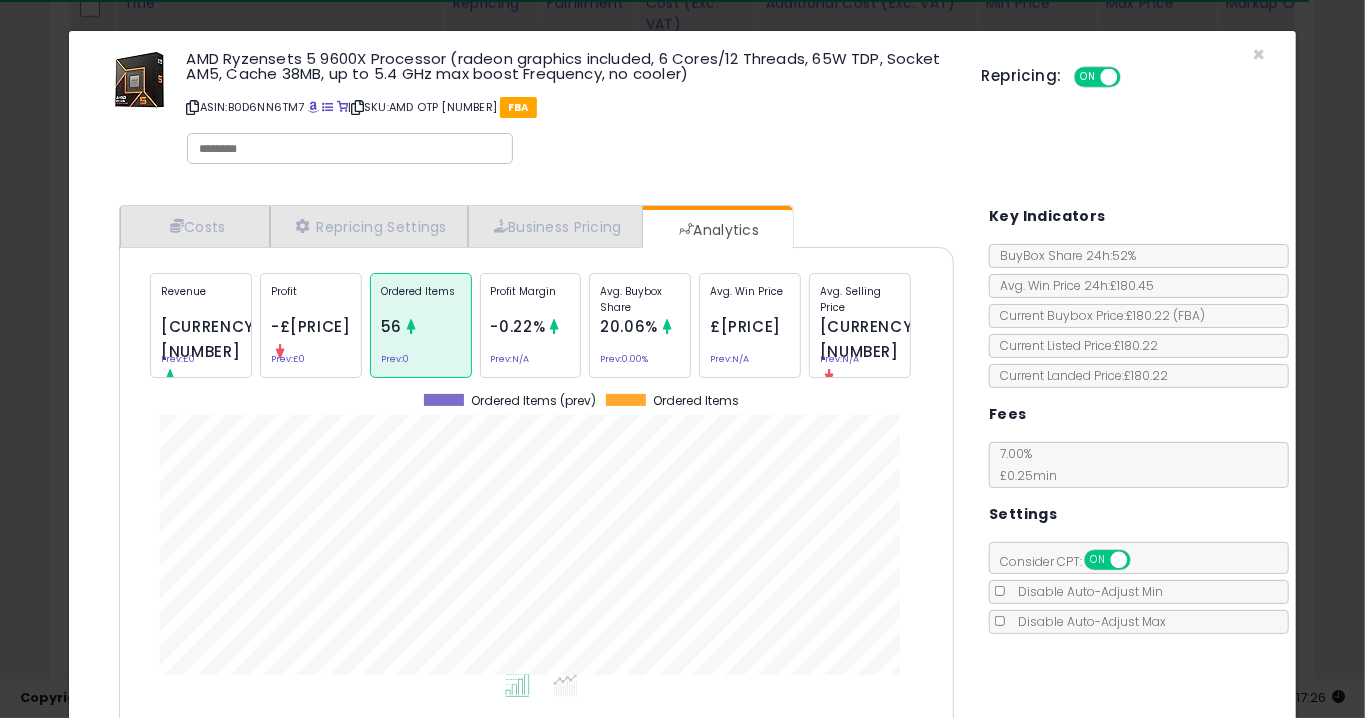 click on "AMD Ryzensets 5 9600X Processor (radeon graphics included, 6 Cores/12 Threads, 65W TDP, Socket AM5, Cache 38MB, up to 5.4 GHz max boost Frequency, no cooler)
|
SKU:  AMD [OTP] [NUMBER]
FBA
Repricing:
ON   OFF" 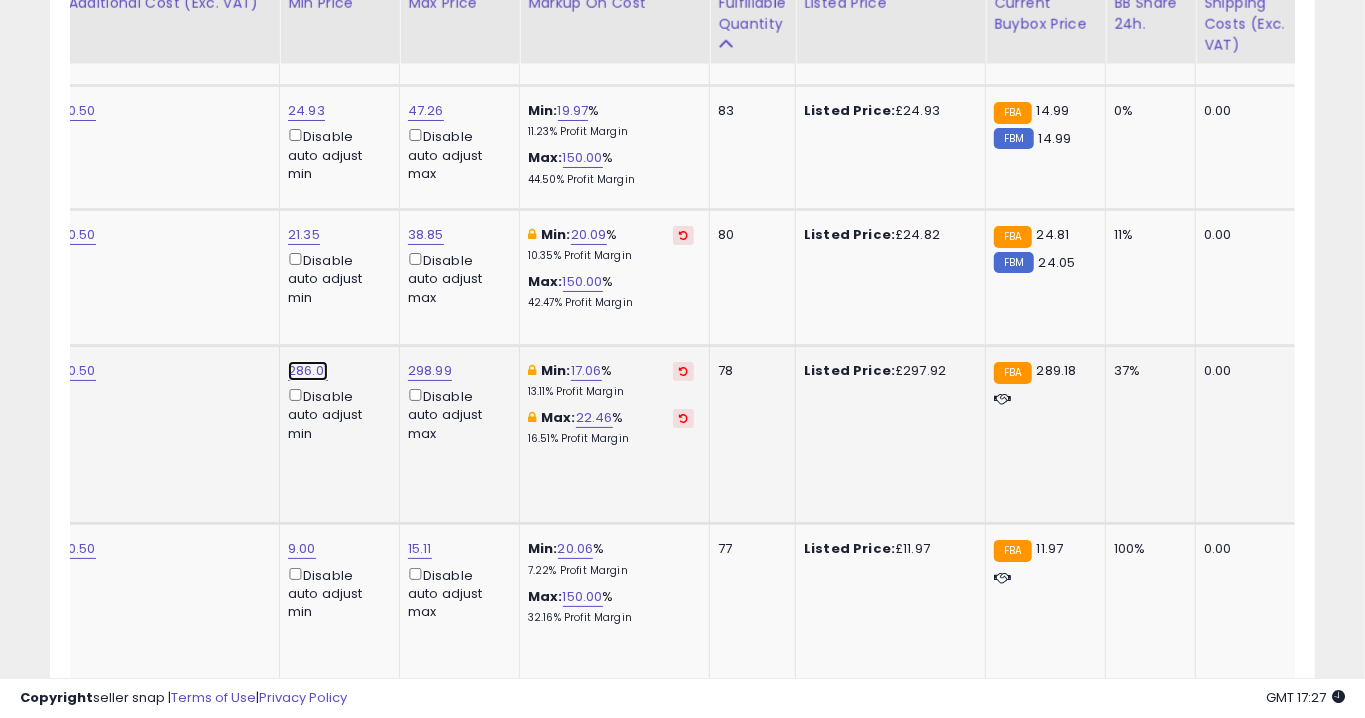 click on "286.01" at bounding box center (304, -7006) 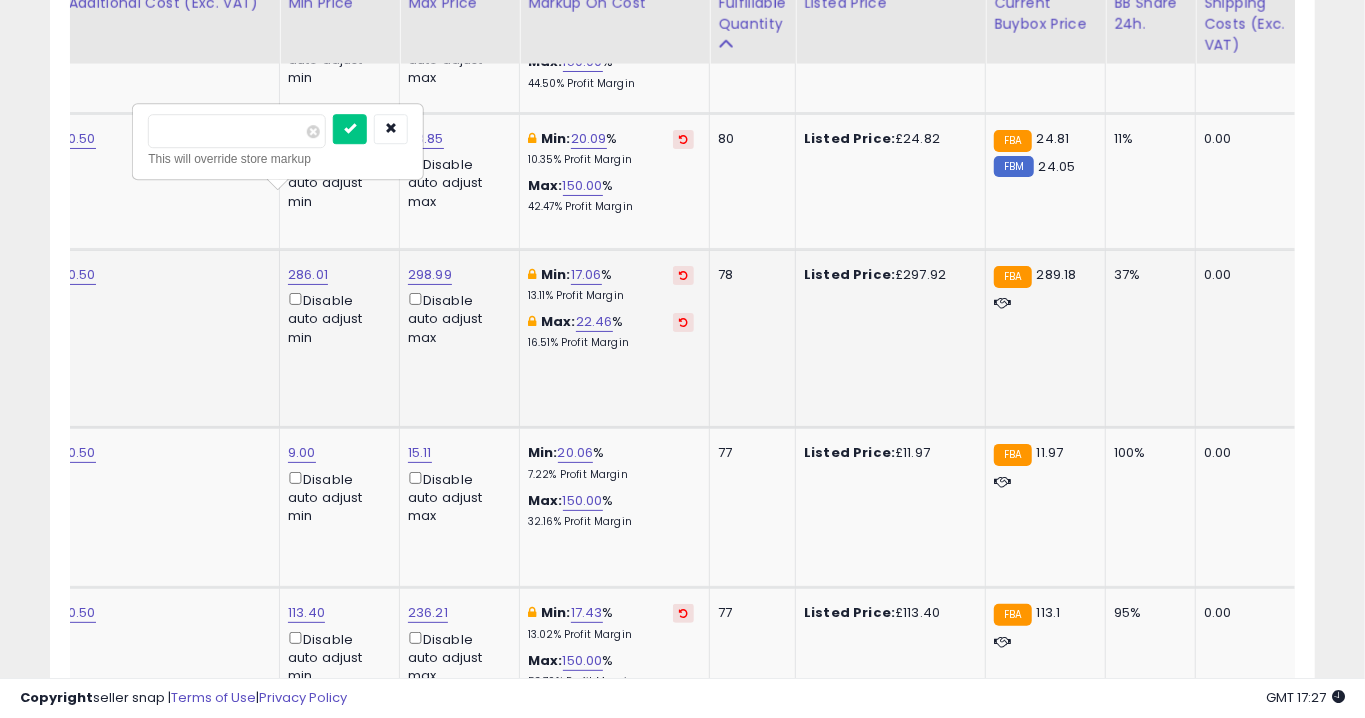 type on "*****" 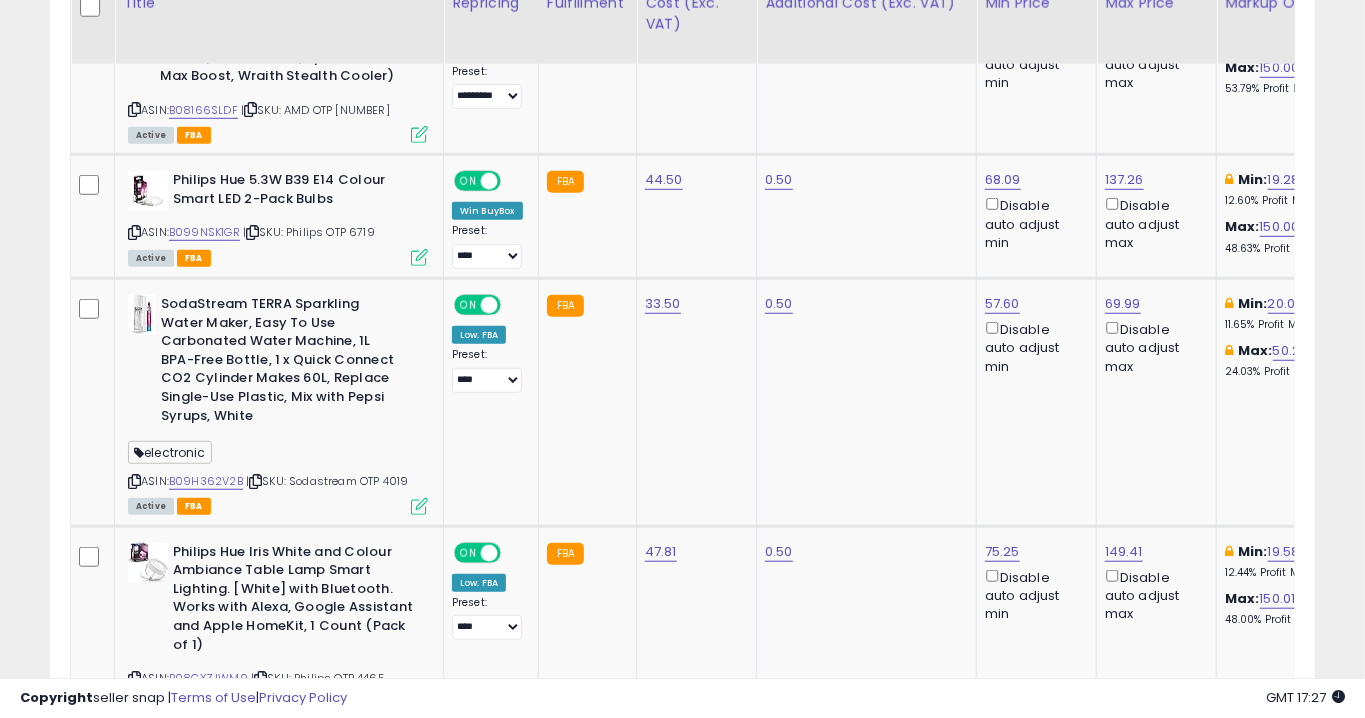 click on "2" 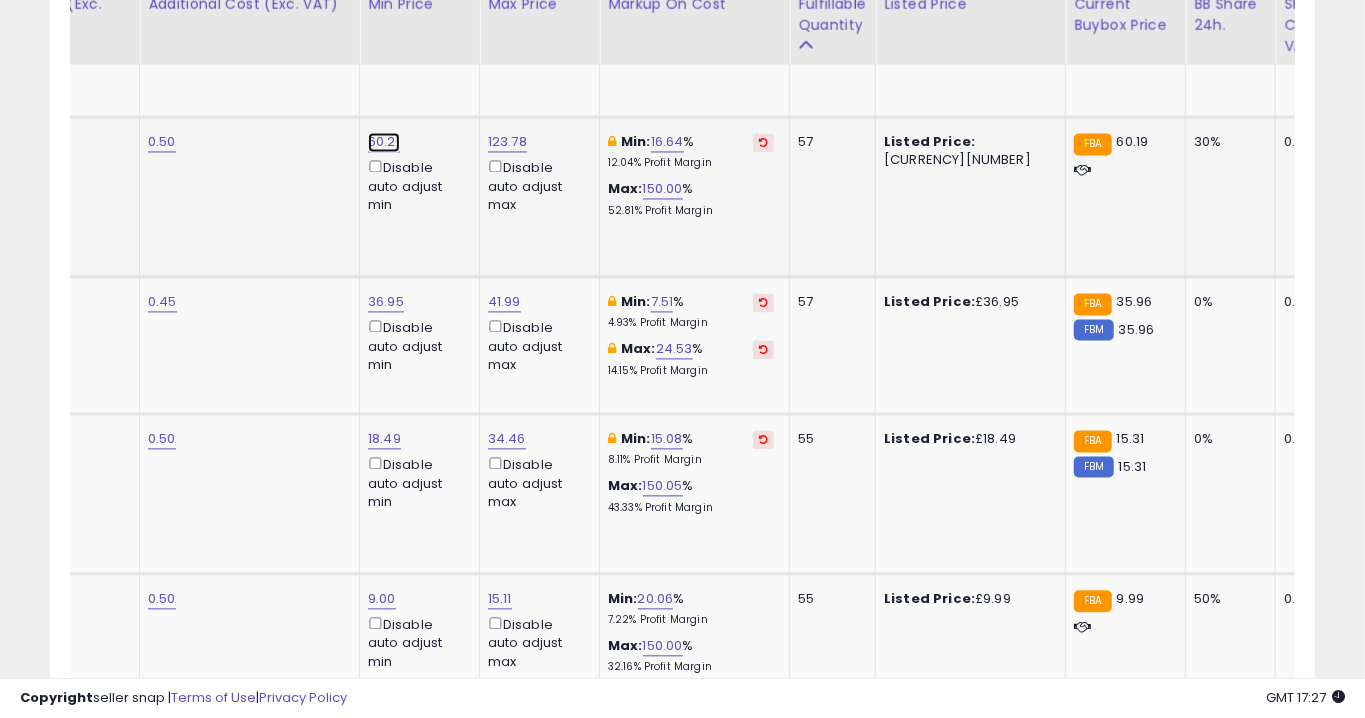 click on "60.21" at bounding box center (386, -950) 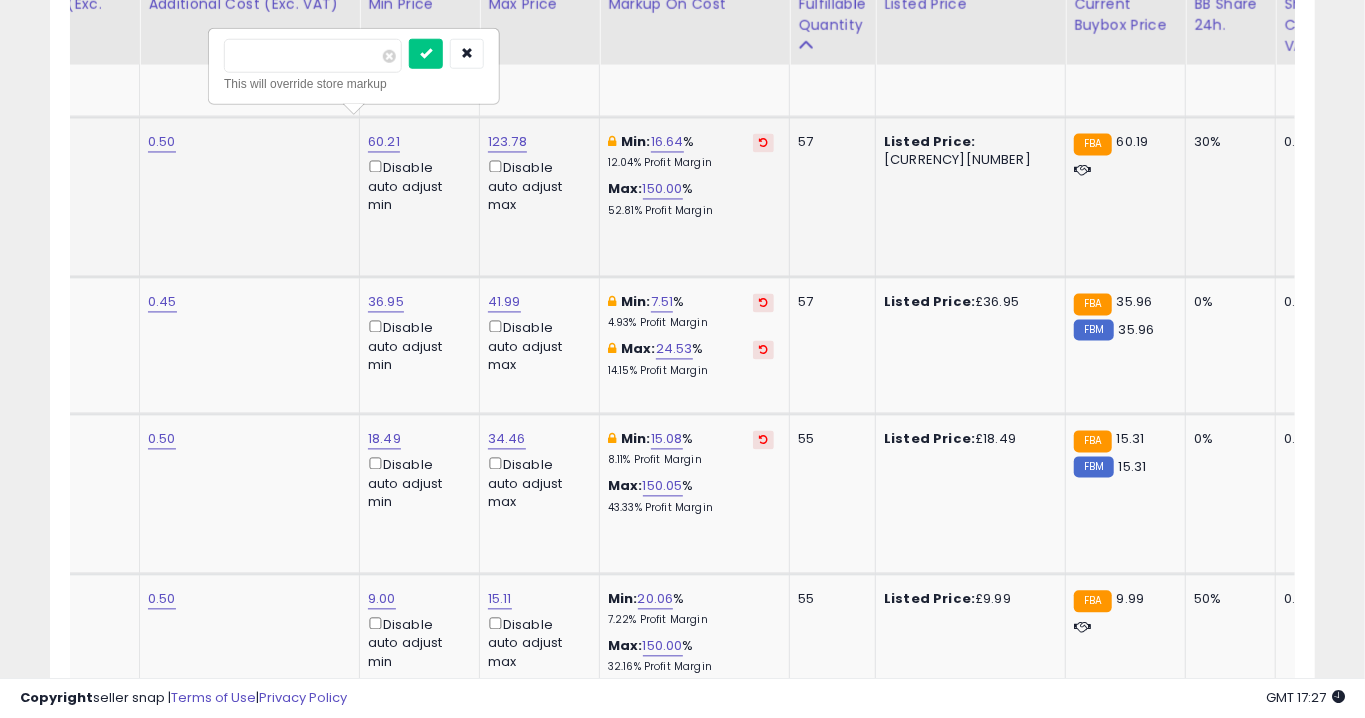type on "*****" 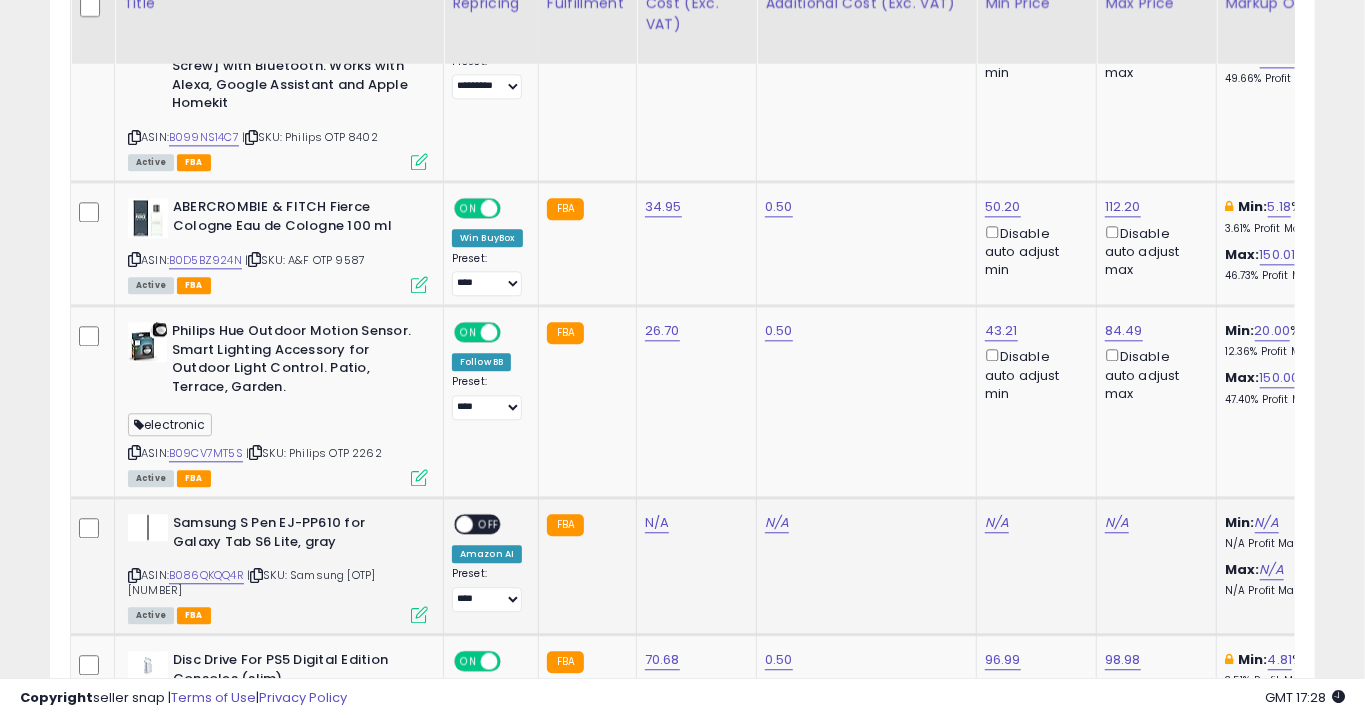 click at bounding box center (134, 575) 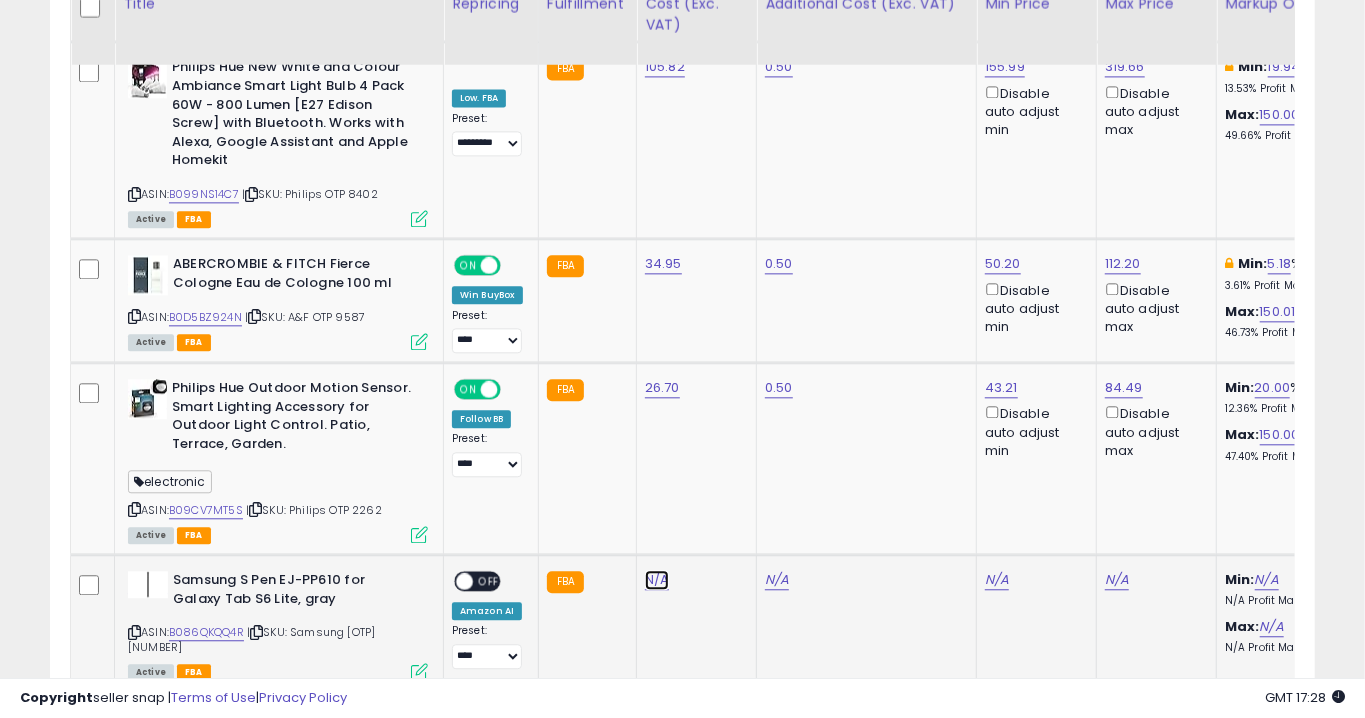 click on "N/A" at bounding box center (657, 580) 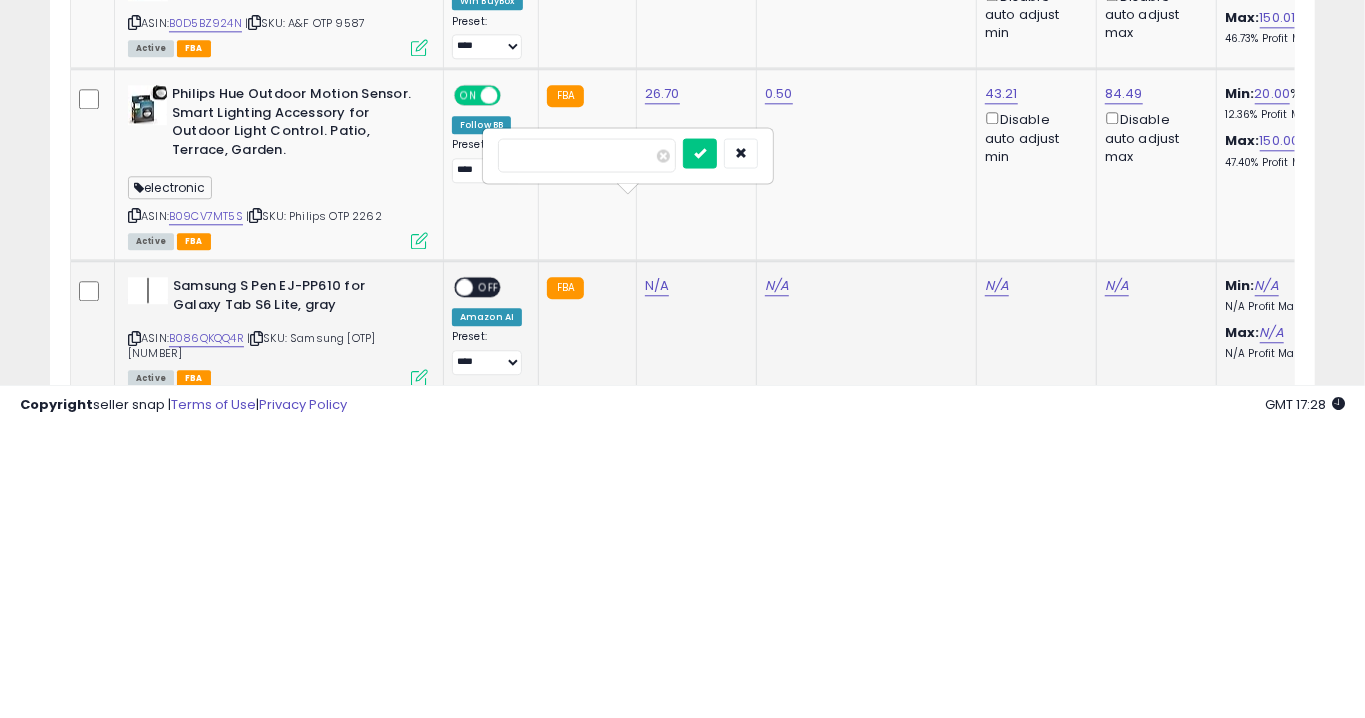 type on "*****" 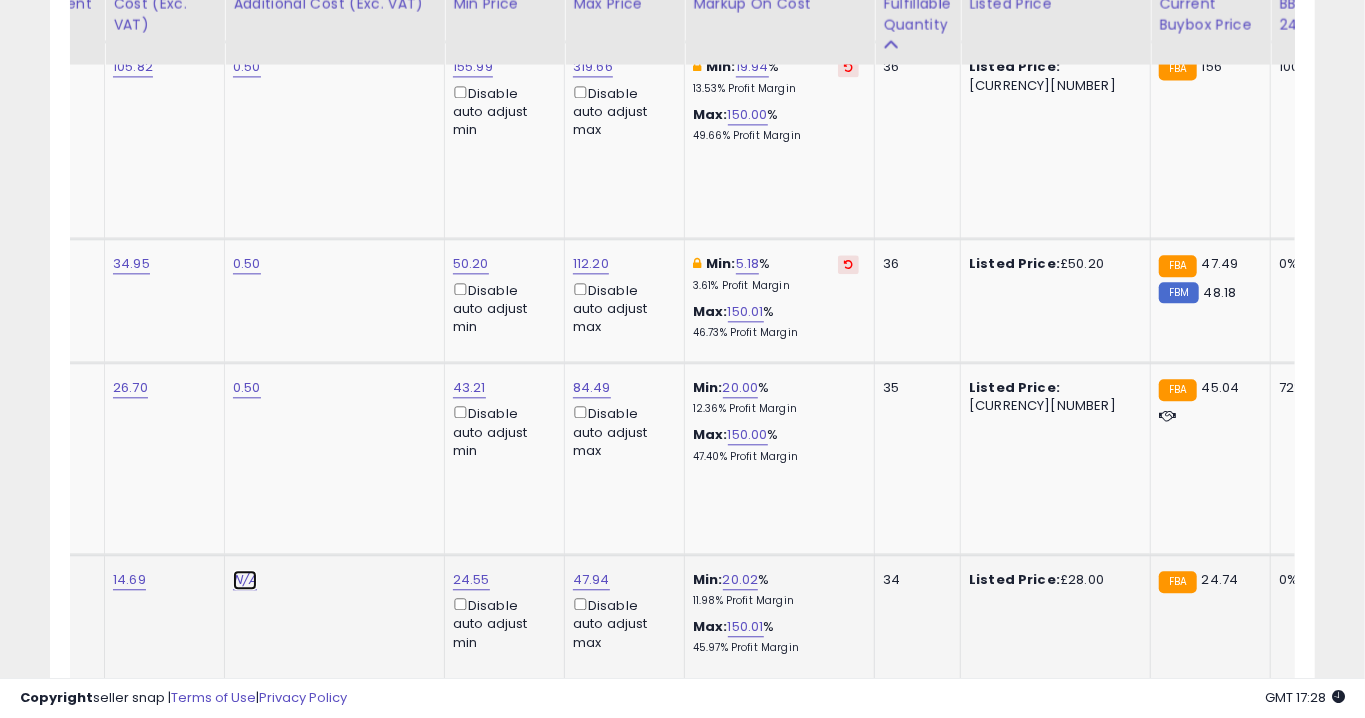 click on "N/A" at bounding box center (245, 580) 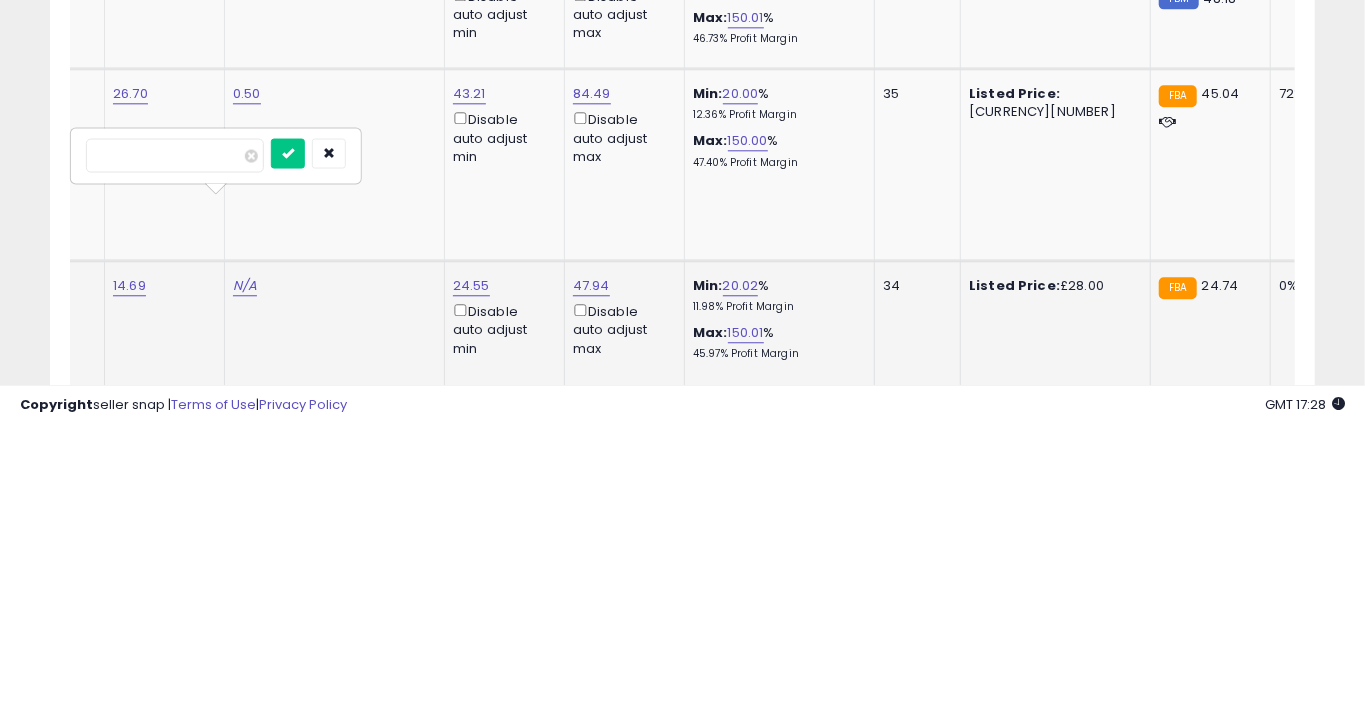 type on "**" 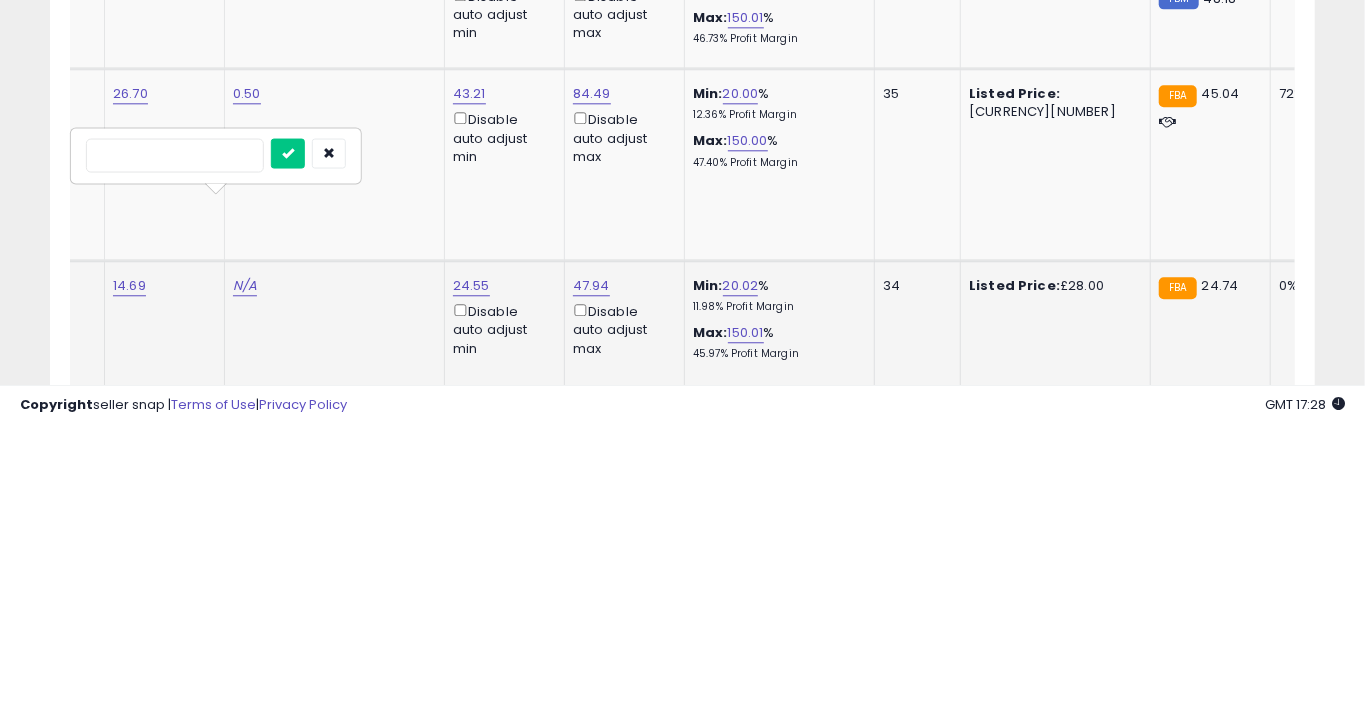 click at bounding box center (288, 447) 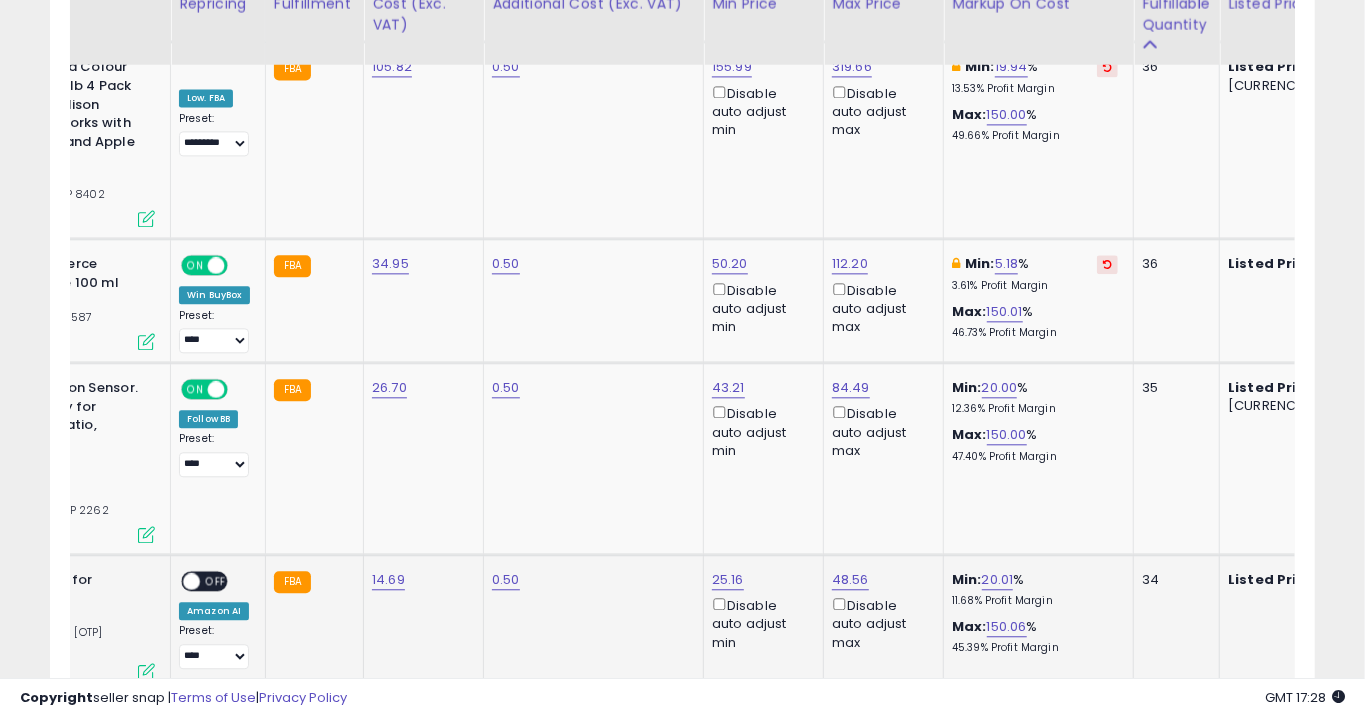 click on "OFF" at bounding box center (216, 581) 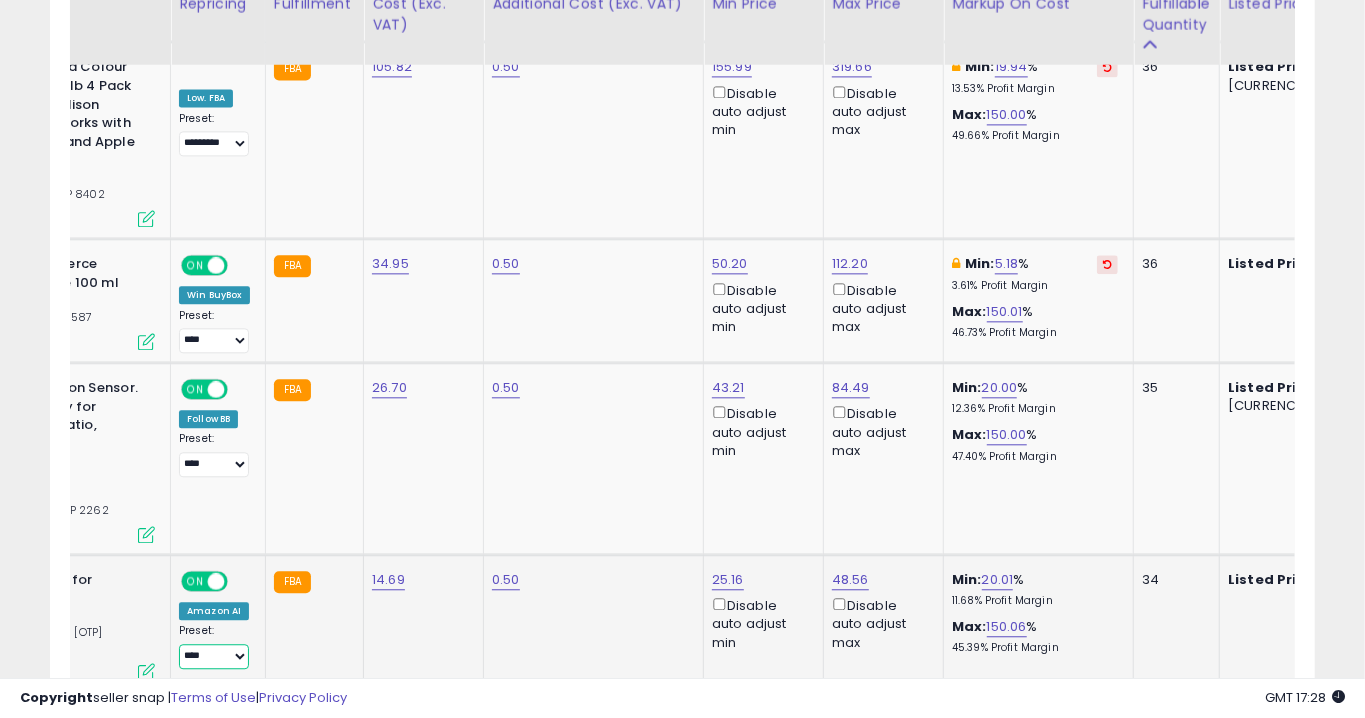 click on "**** *********" at bounding box center [214, 656] 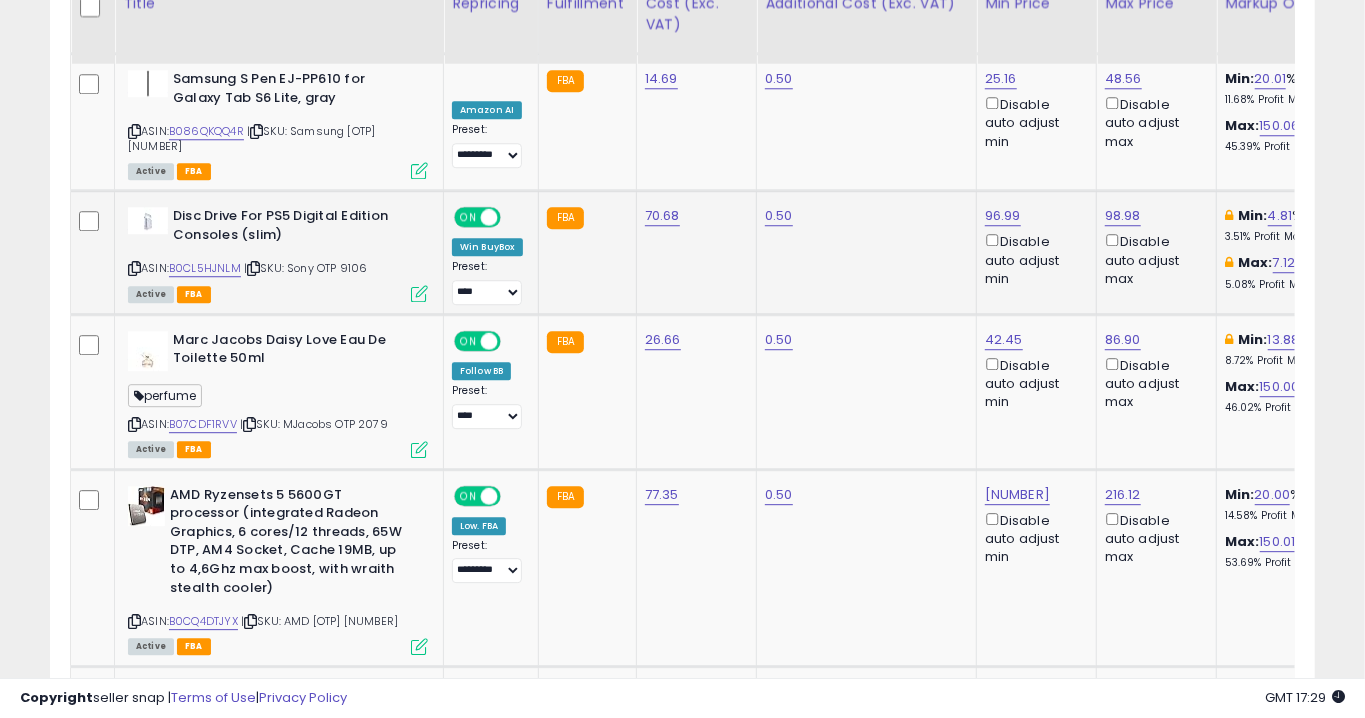 click at bounding box center (419, 293) 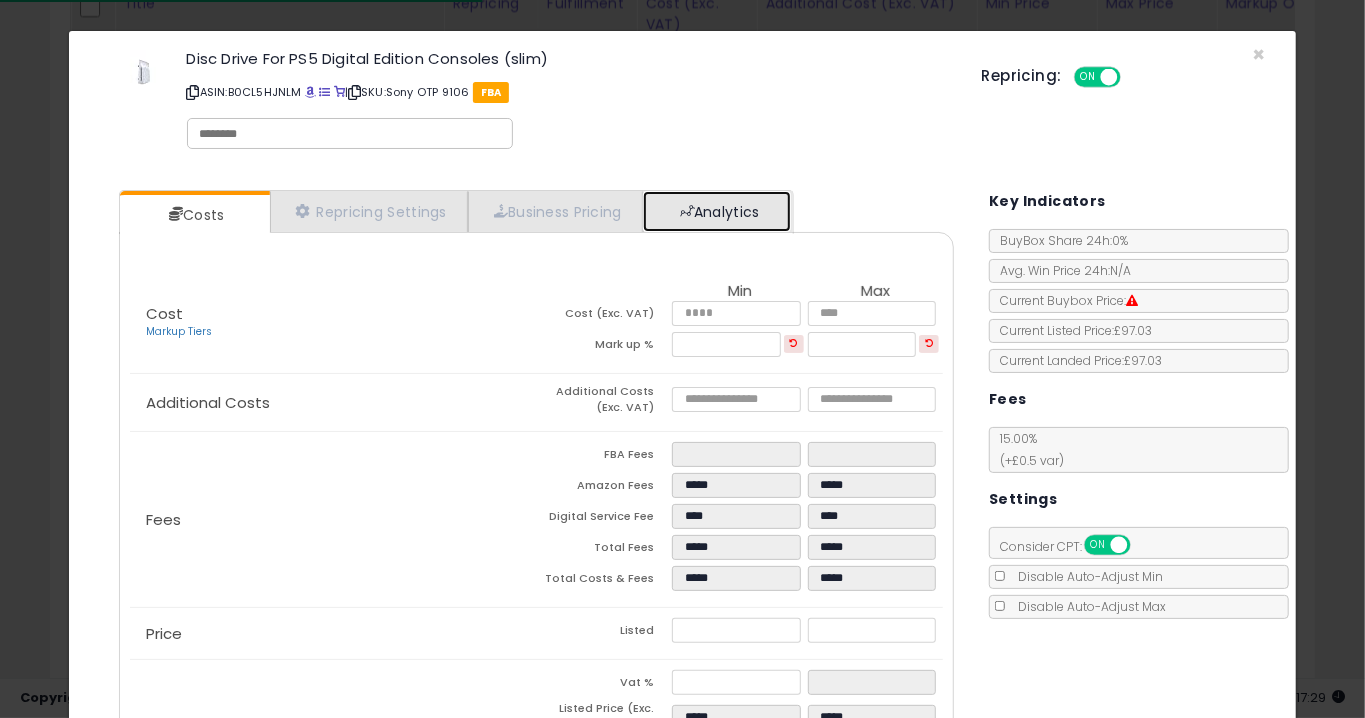 click on "Analytics" at bounding box center [717, 211] 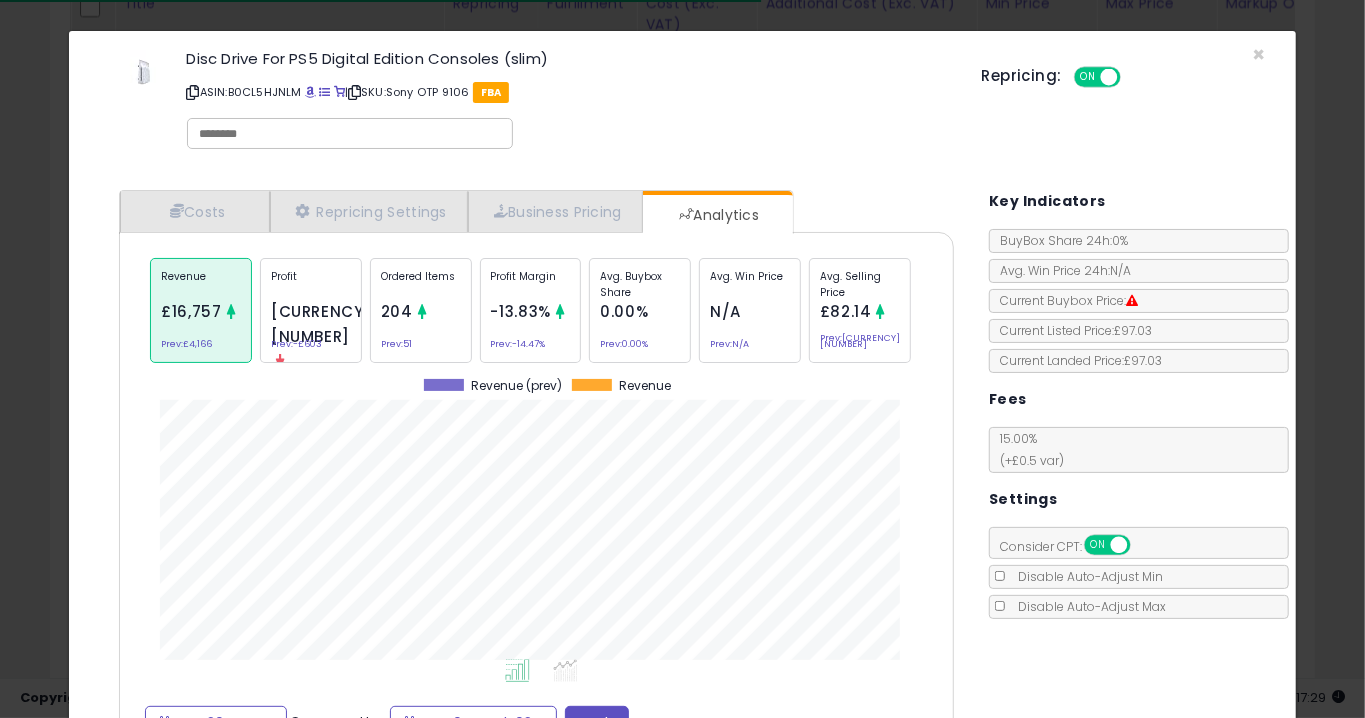 click on "204" at bounding box center [397, 311] 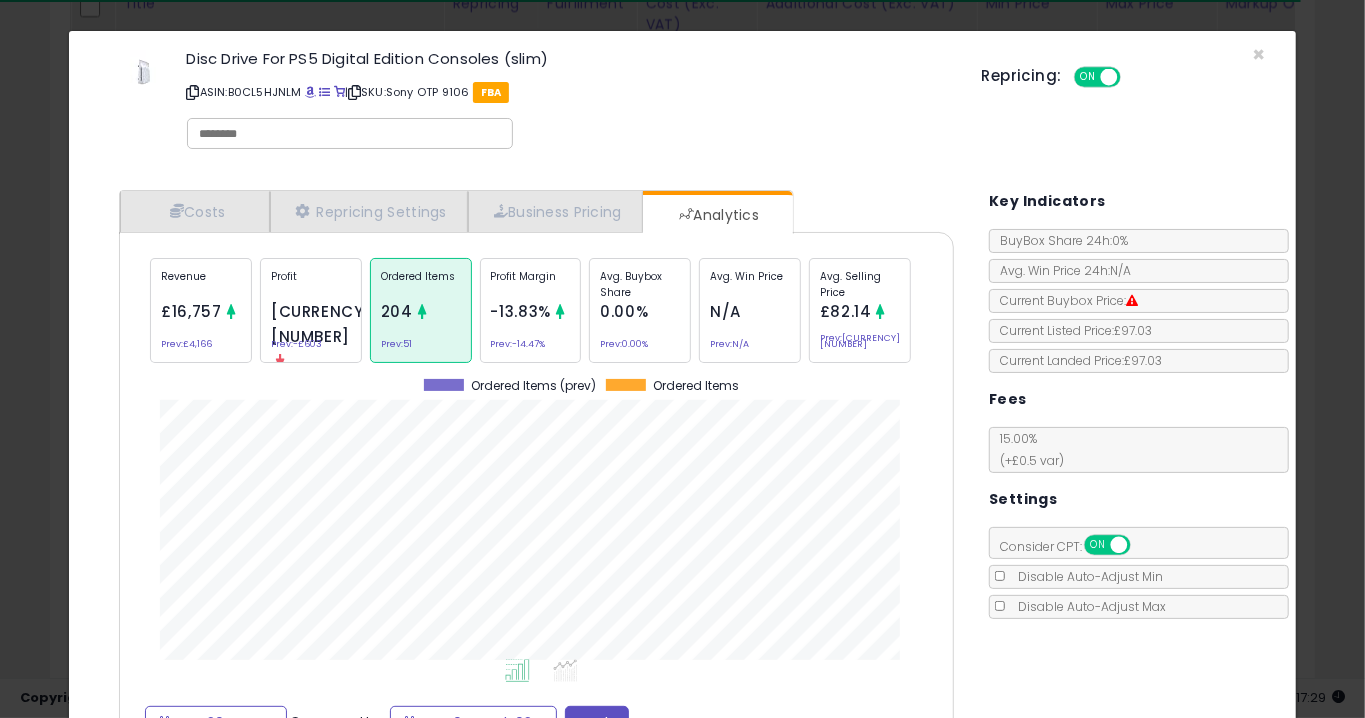 click on "× Close
Disc Drive For PS5 Digital Edition Consoles (slim)
ASIN:  [ASIN]
|
SKU:  Sony OTP [NUMBER]
FBA
Repricing:
ON   OFF
Retrieving listing data..." 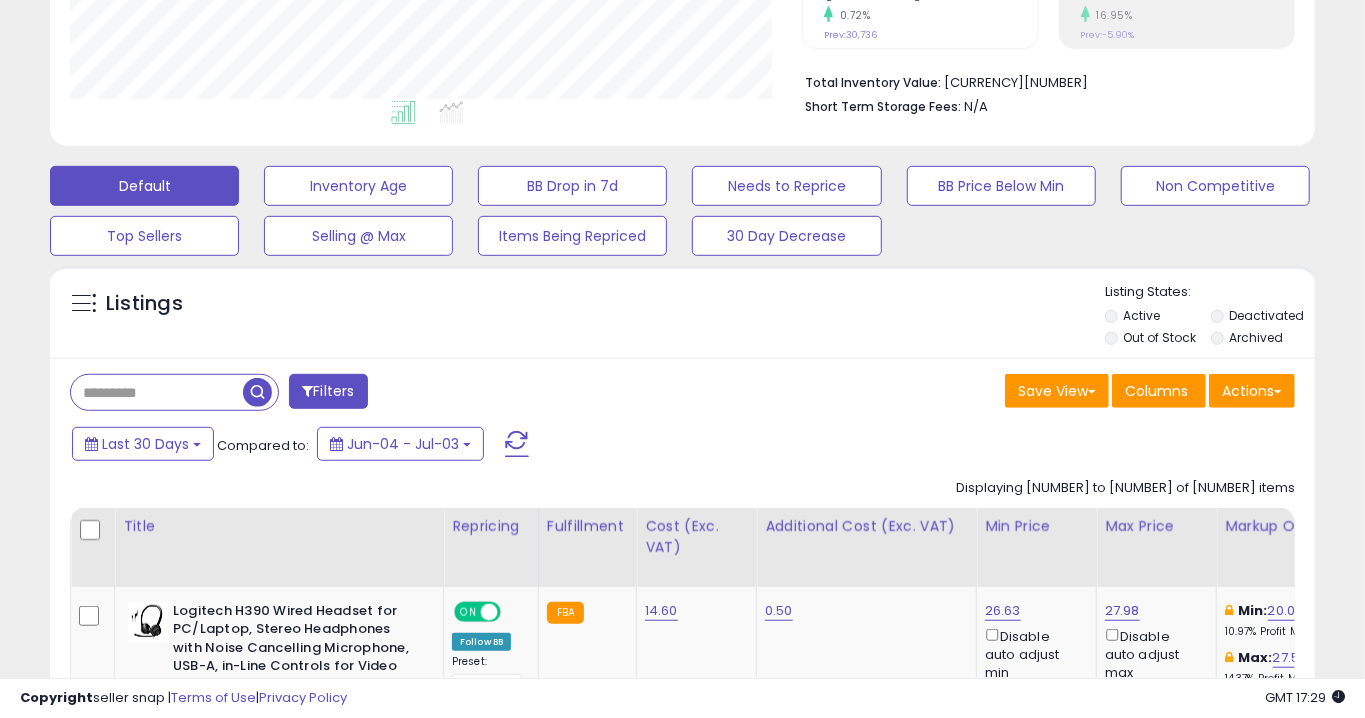 click at bounding box center [157, 392] 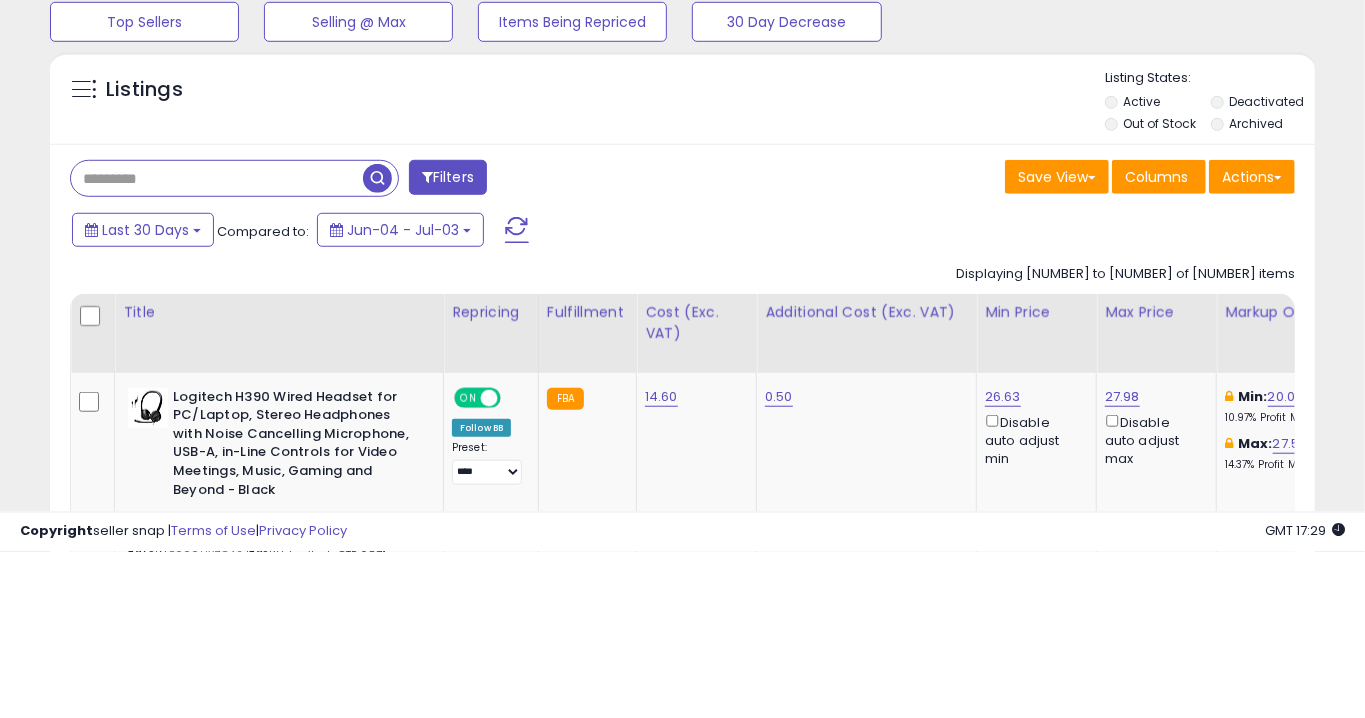 type on "*" 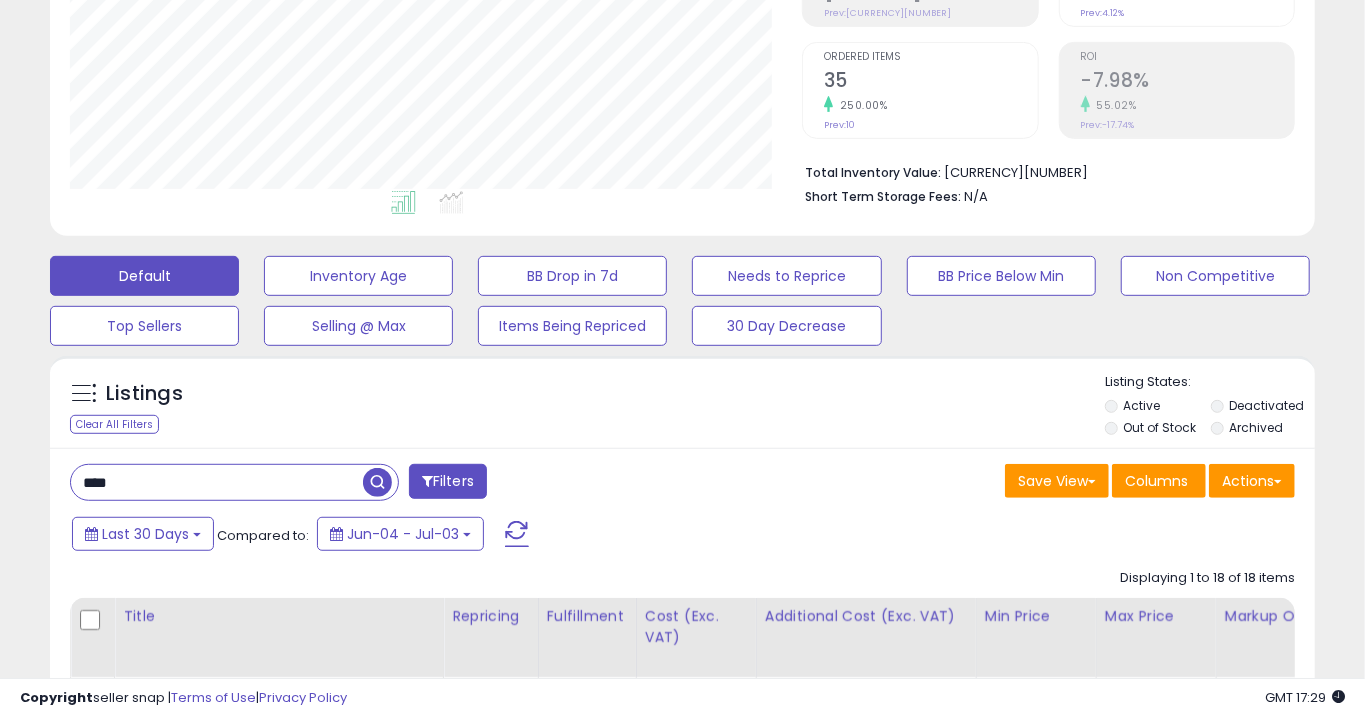 click on "****" at bounding box center (217, 482) 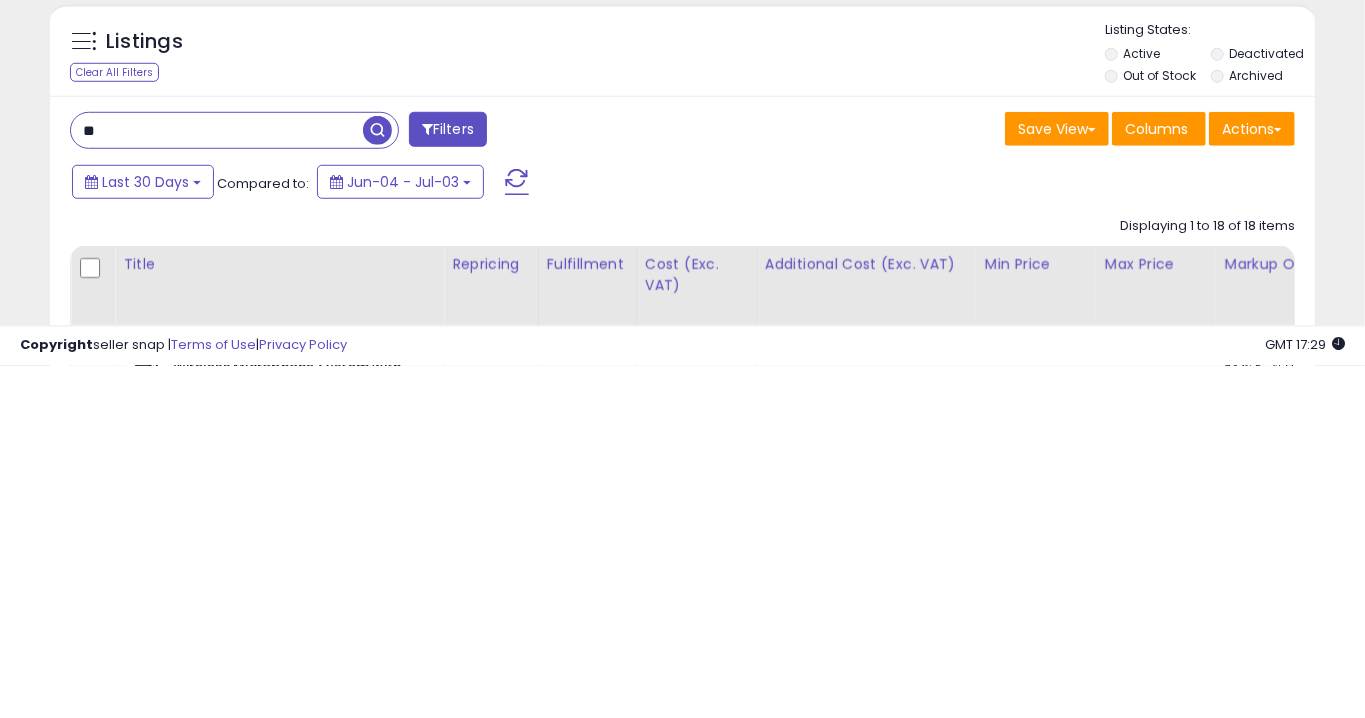 type on "*" 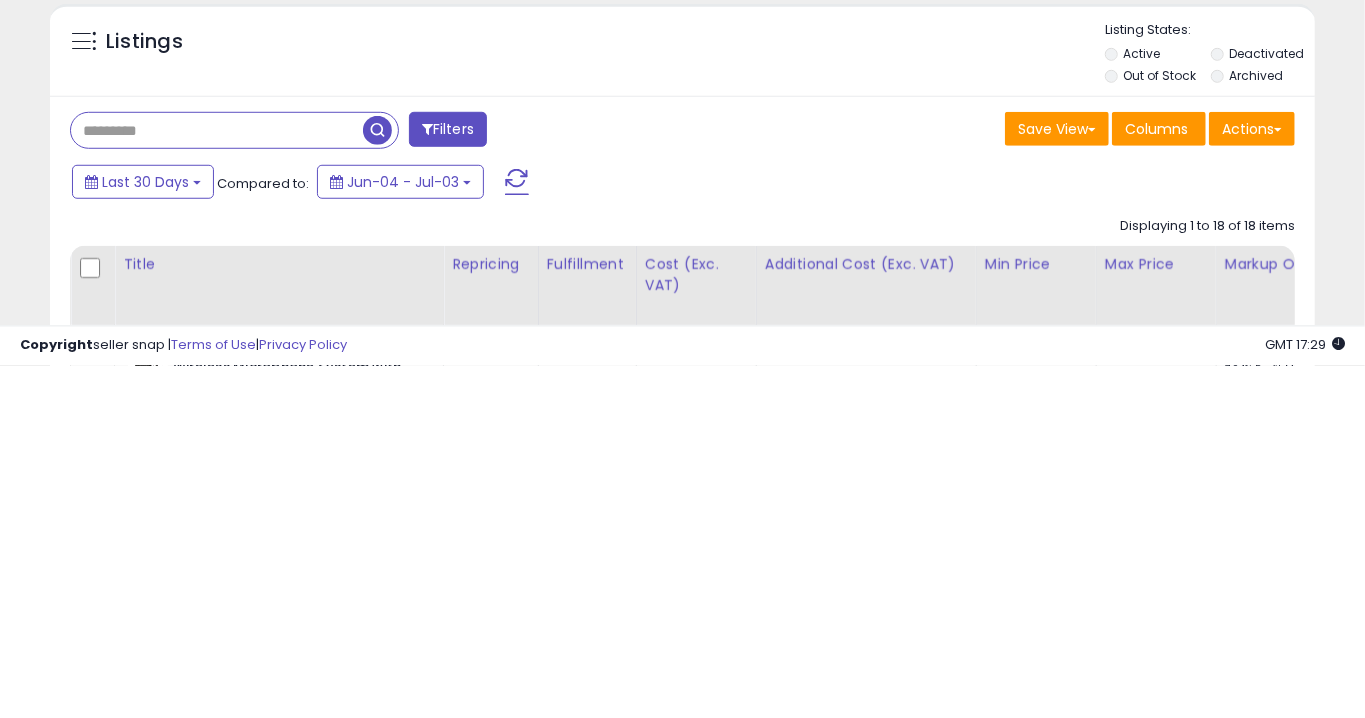 type 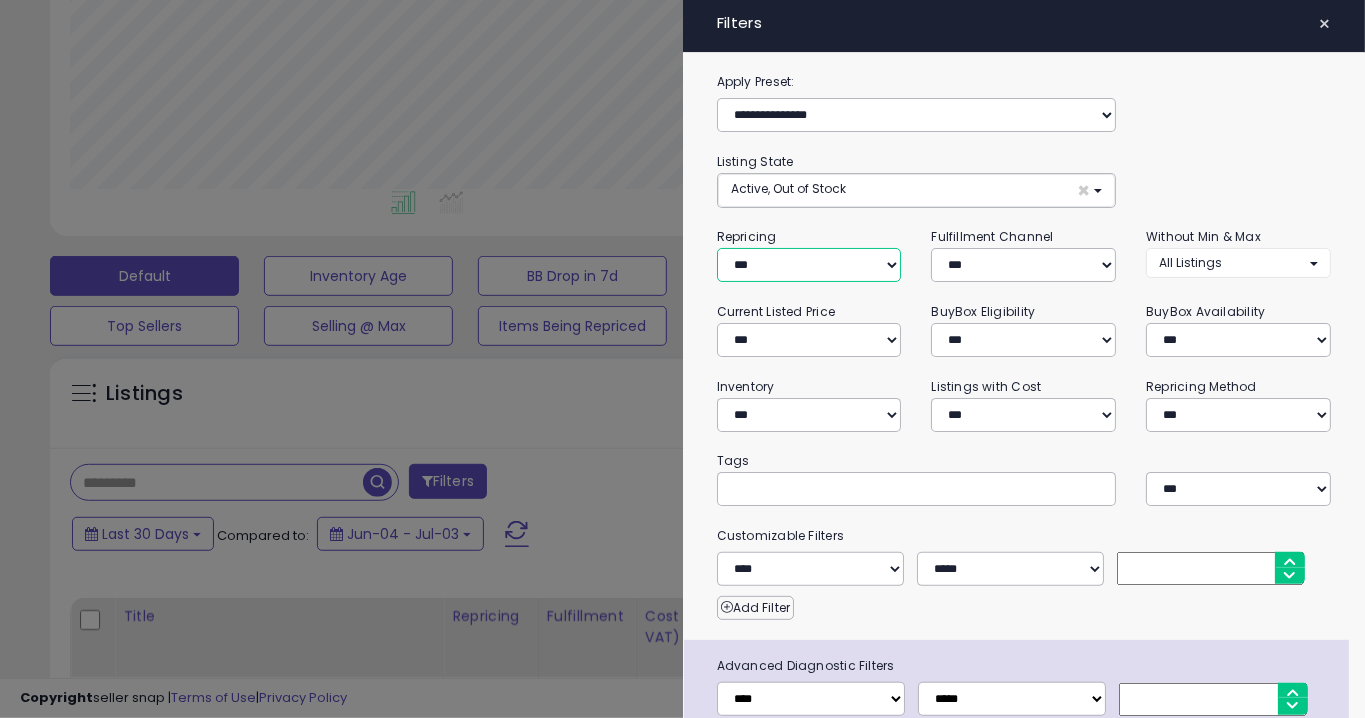 click on "**********" at bounding box center (809, 265) 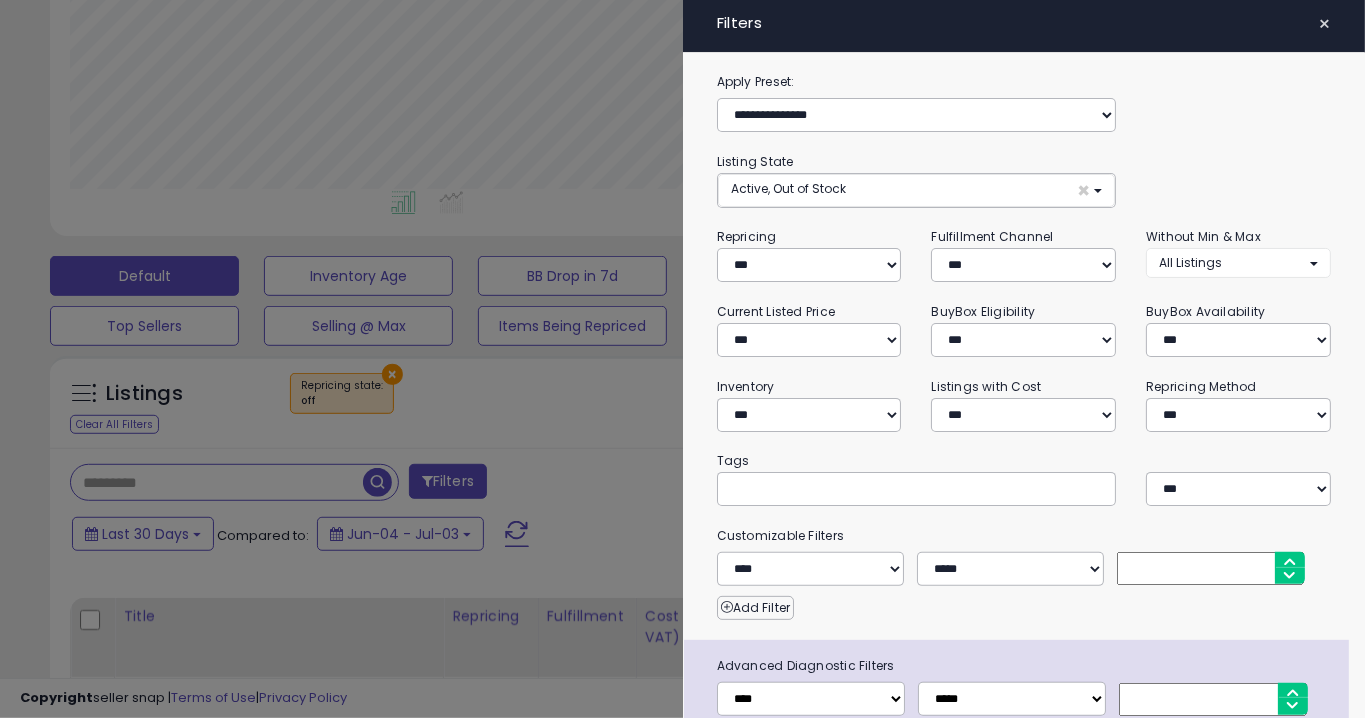 click on "**********" at bounding box center [809, 415] 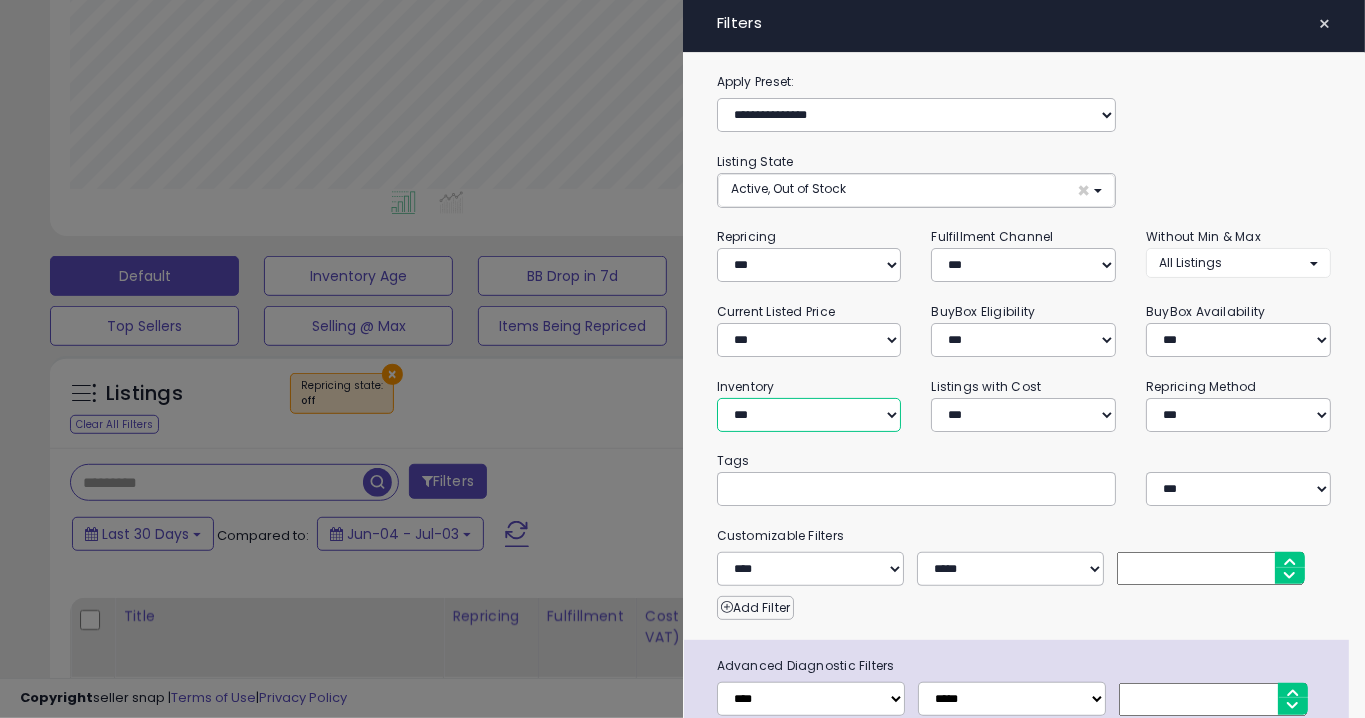 select on "**********" 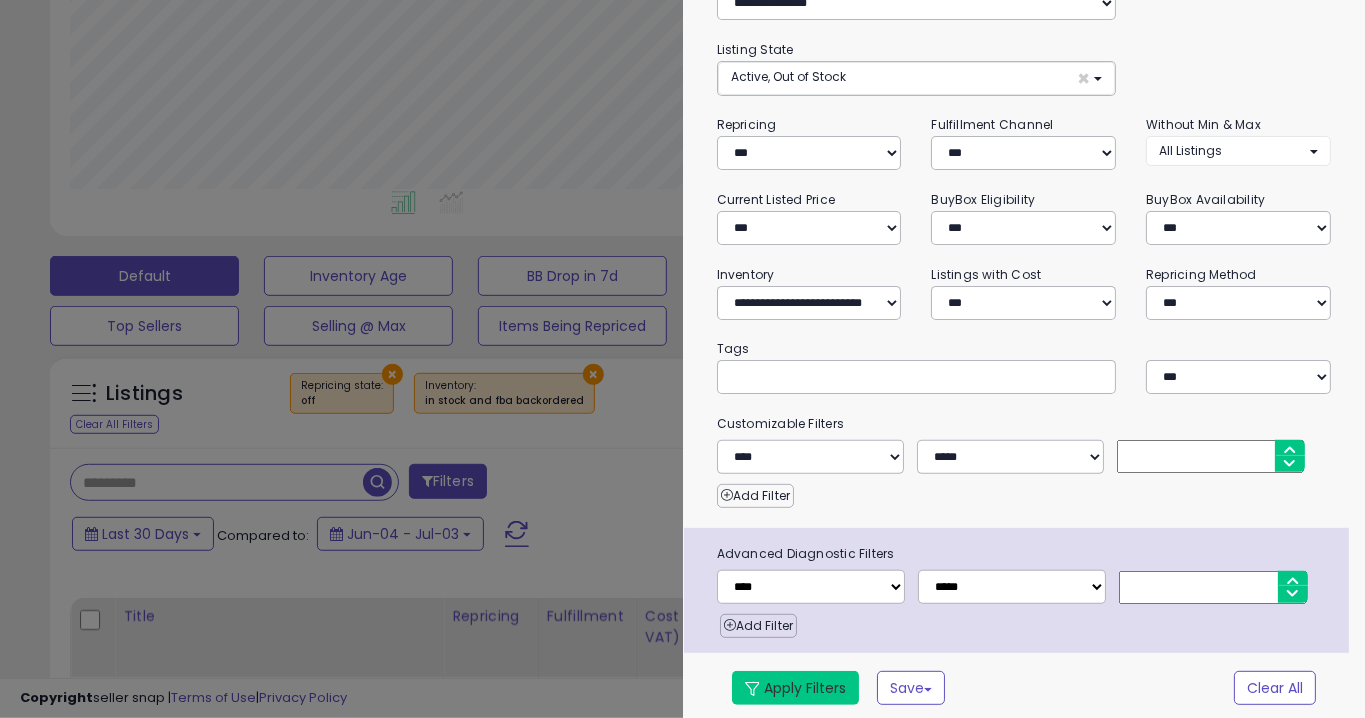 click on "Apply Filters" at bounding box center [795, 688] 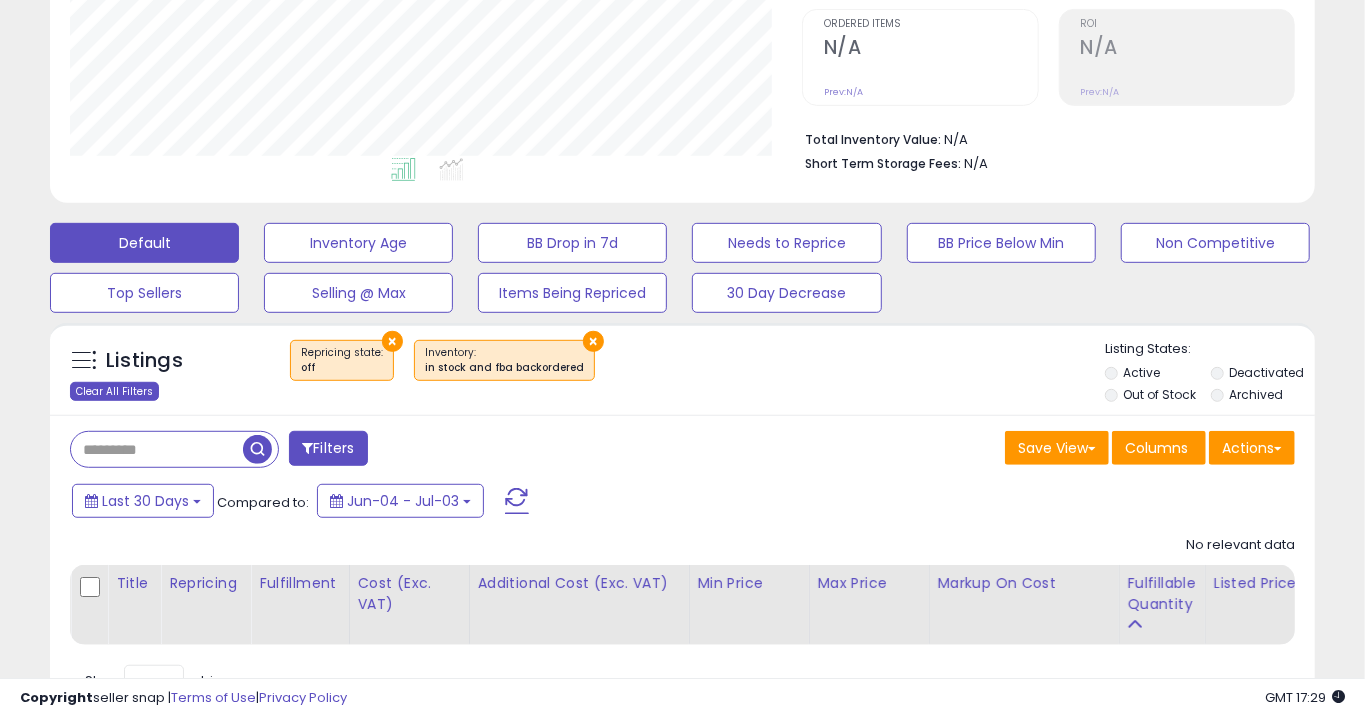 click on "Clear All Filters" at bounding box center (114, 391) 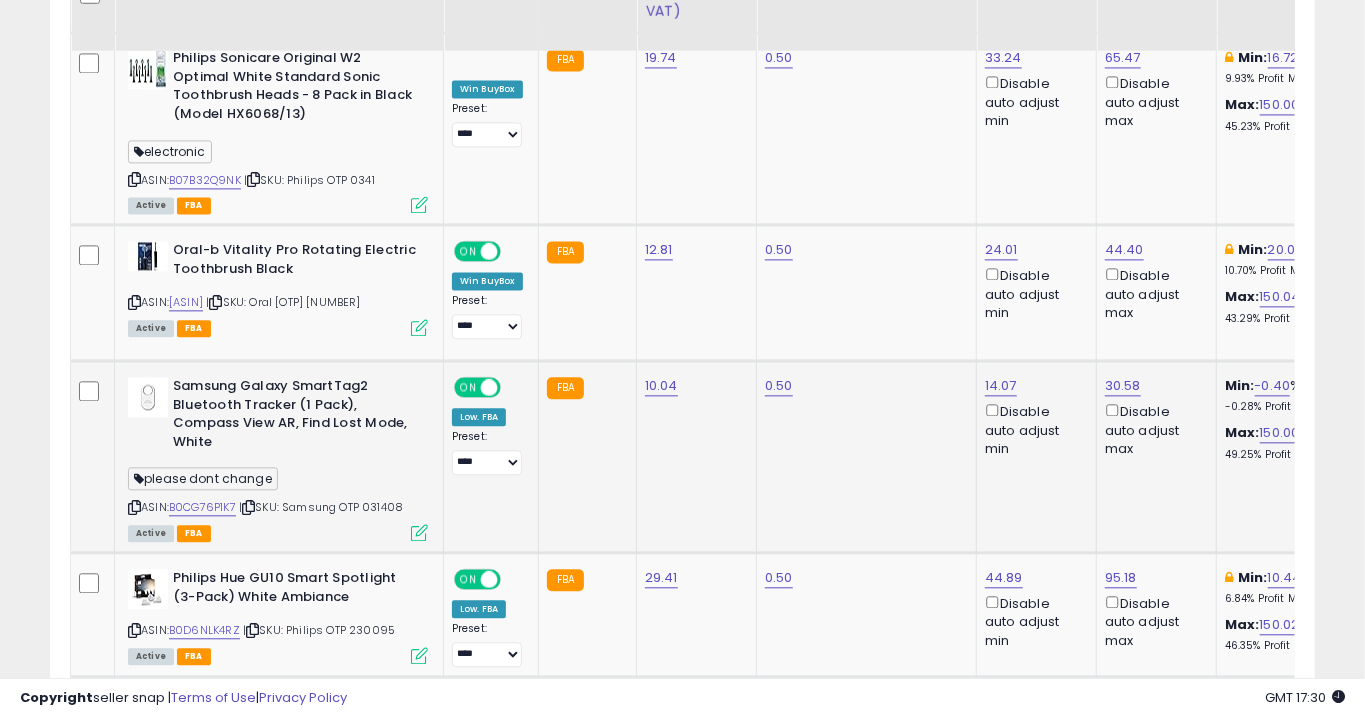 click on "Samsung Galaxy SmartTag2 Bluetooth Tracker (1 Pack), Compass View AR, Find Lost Mode, White" at bounding box center [294, 416] 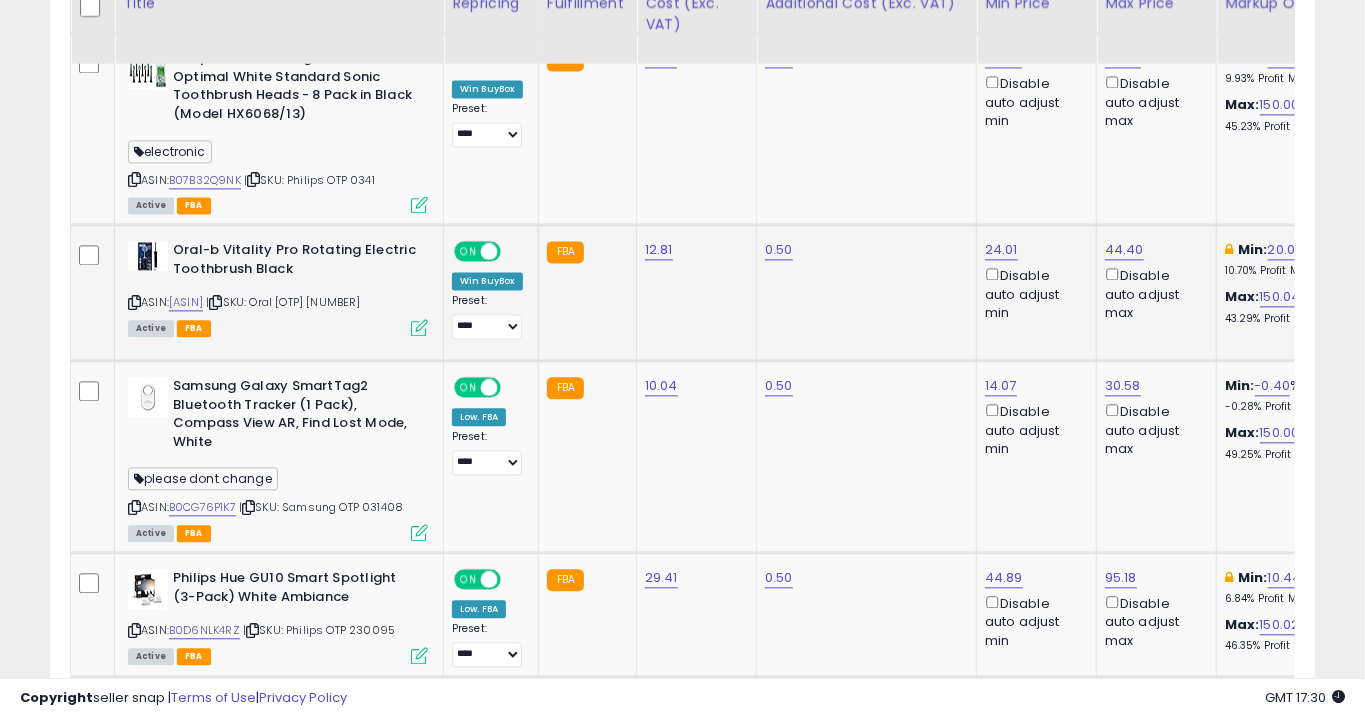 click at bounding box center [419, 327] 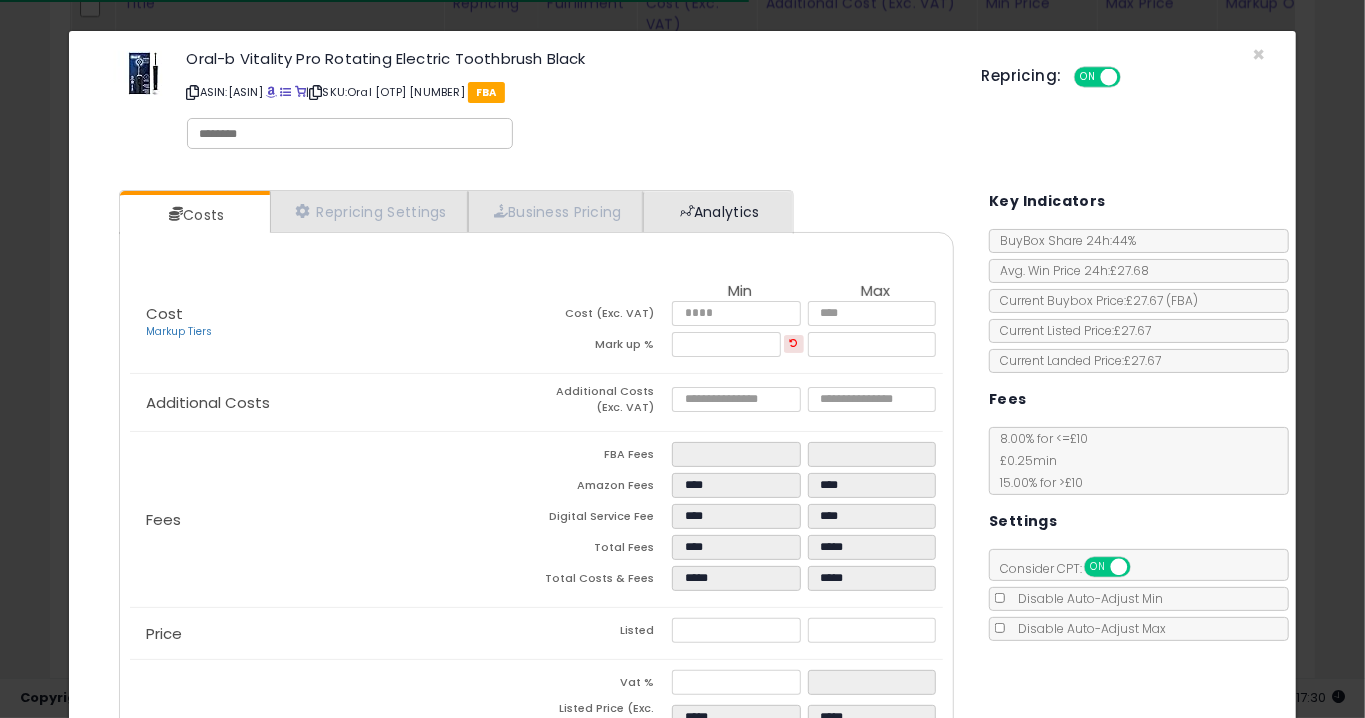 click on "Analytics" at bounding box center [717, 211] 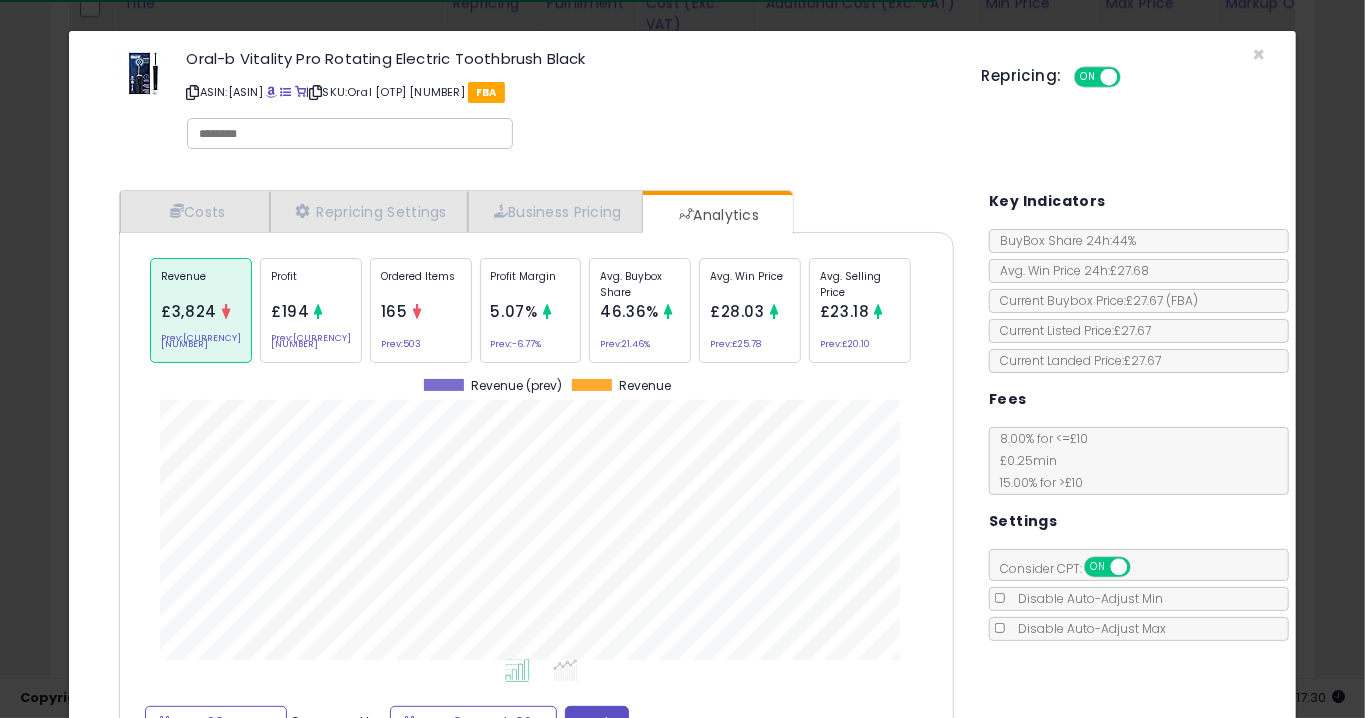 click on "Ordered Items
165
Prev:  503" 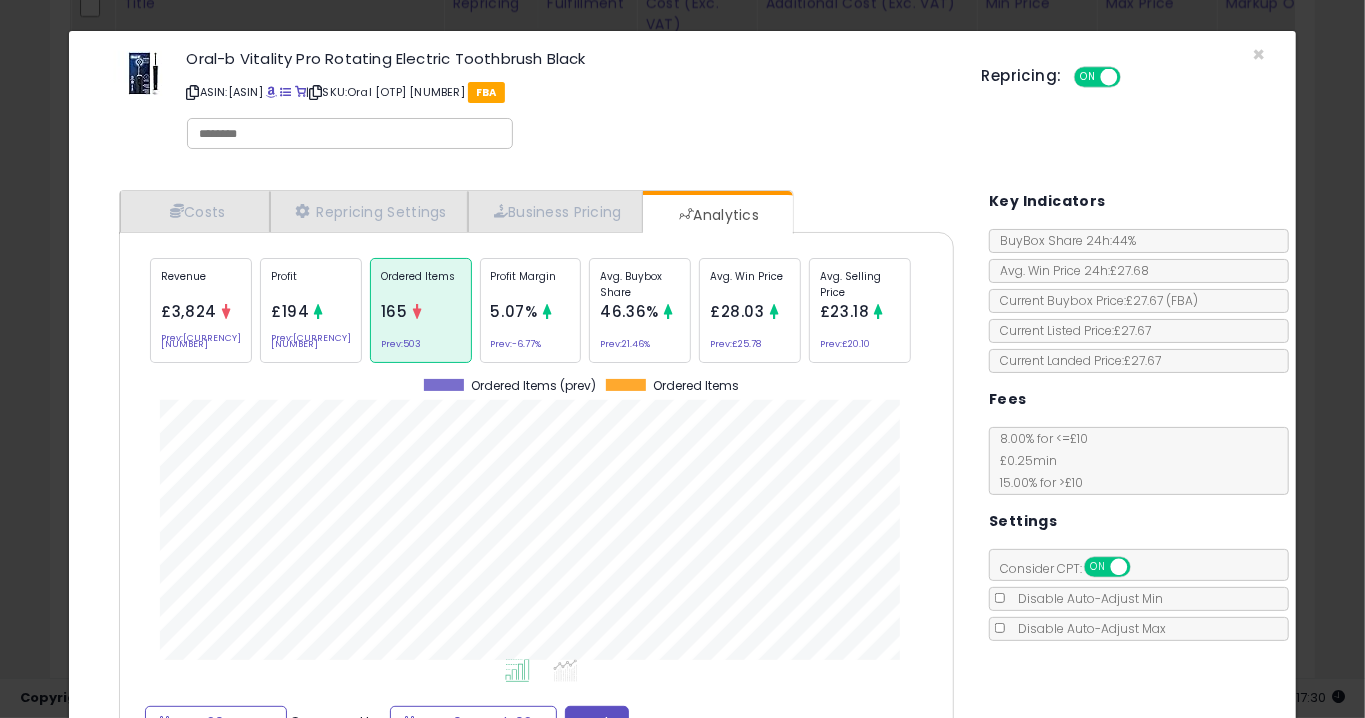 click on "Avg. Win Price" at bounding box center (750, 284) 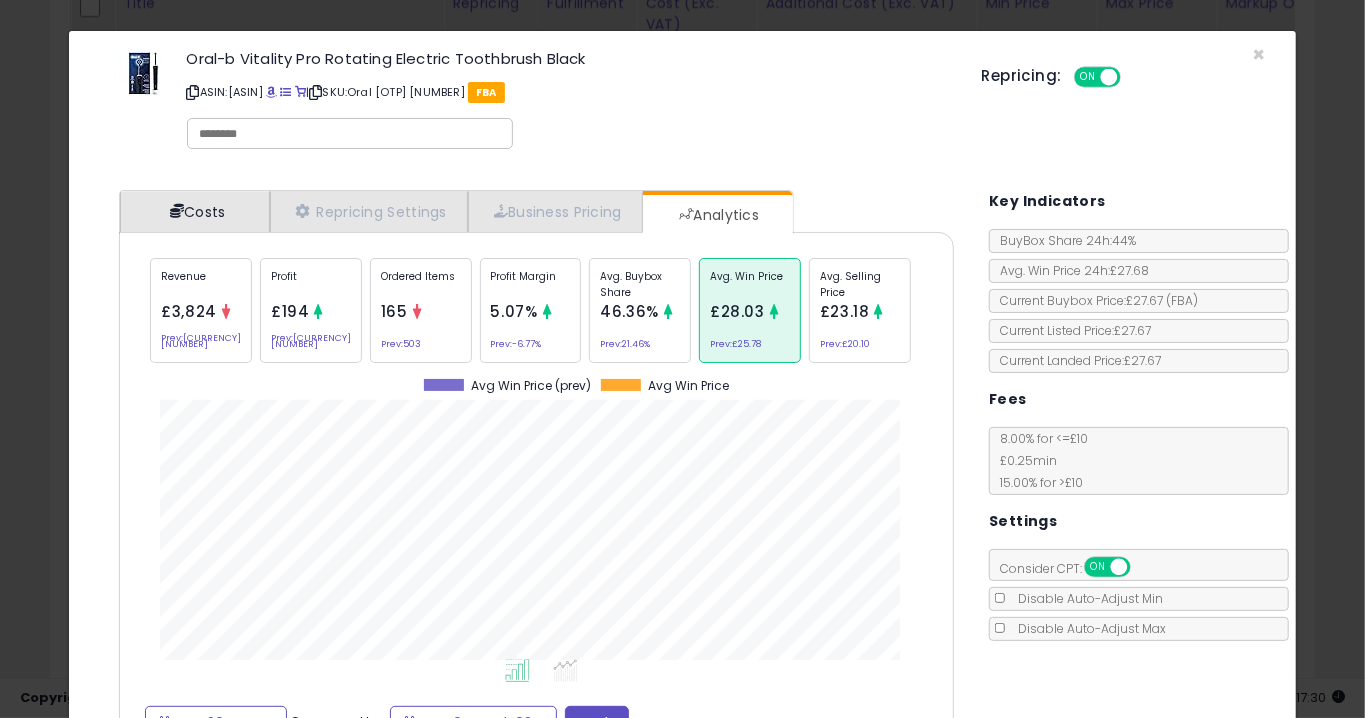 click on "Costs" at bounding box center [195, 211] 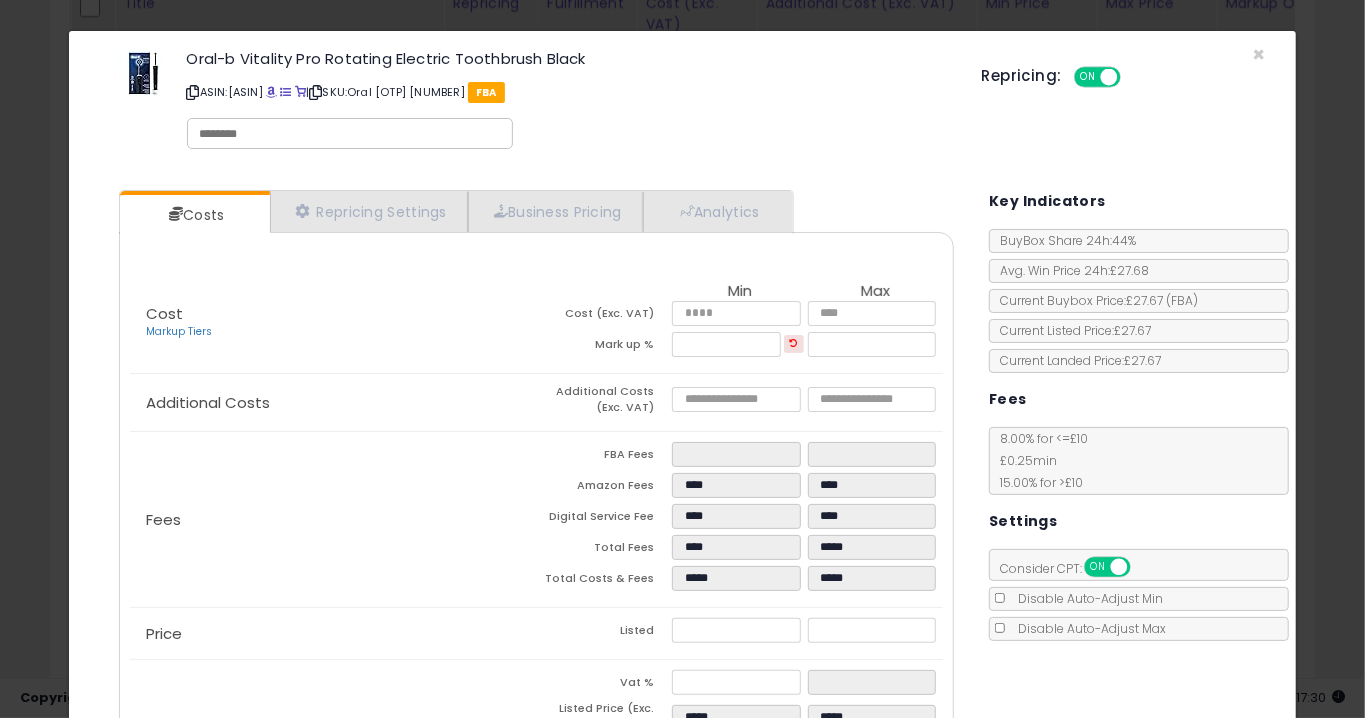 click on "SKU: Oral OTP [NUMBER]" 